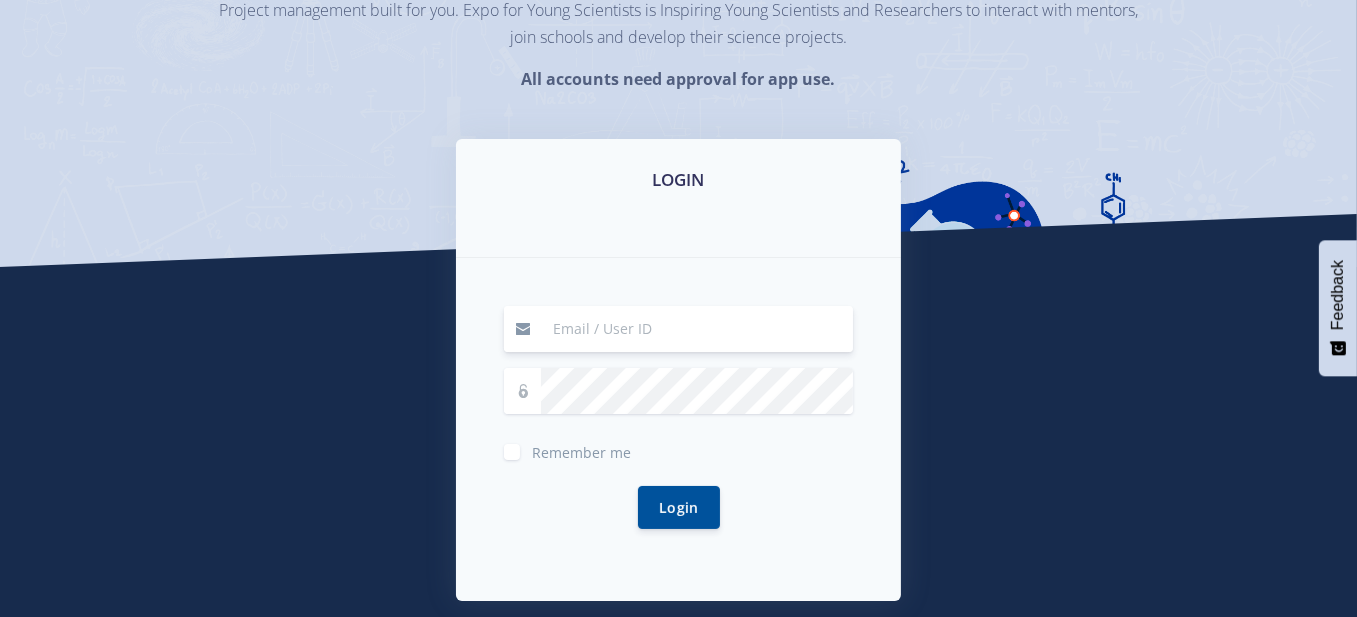 click at bounding box center (697, 329) 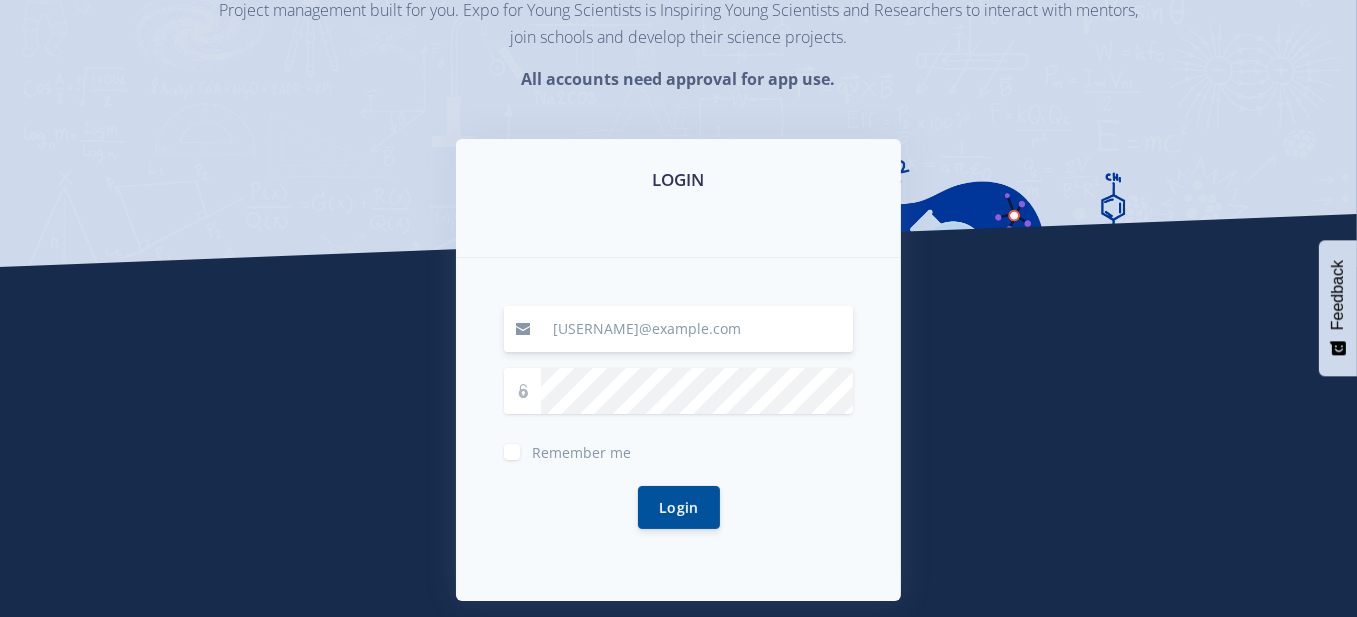 type on "[USERNAME]@example.com" 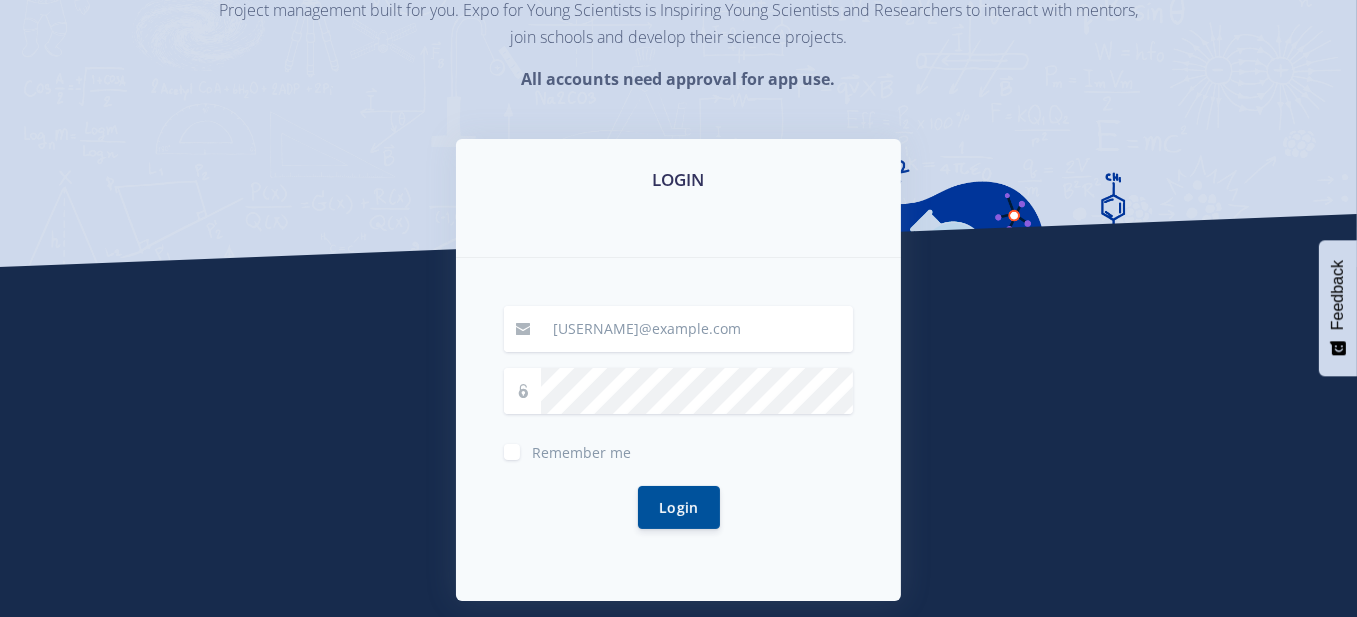 click on "Remember me" at bounding box center [581, 448] 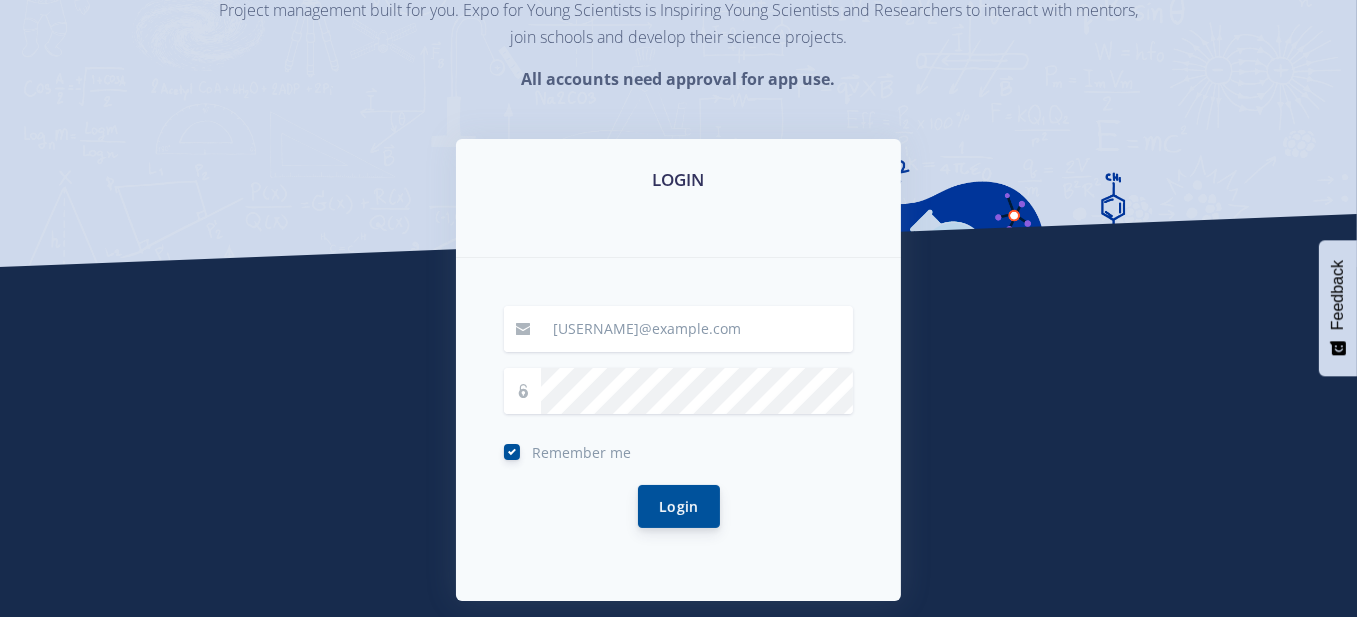 click on "Login" at bounding box center (679, 506) 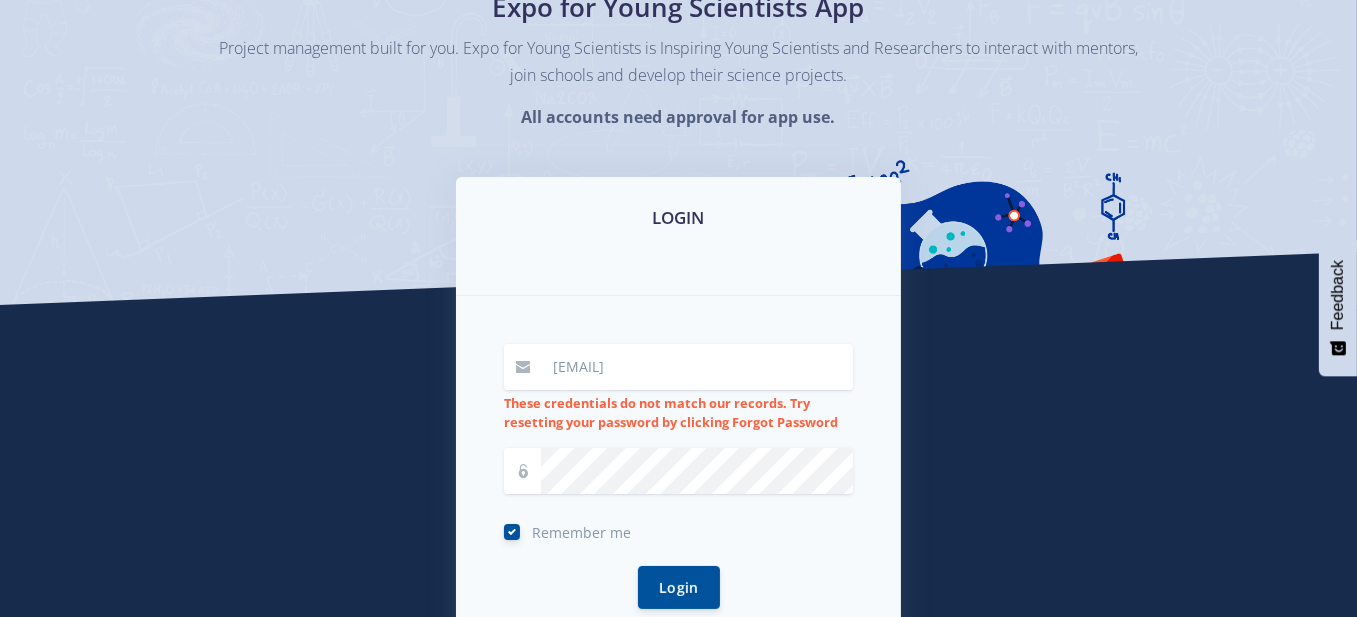 scroll, scrollTop: 192, scrollLeft: 0, axis: vertical 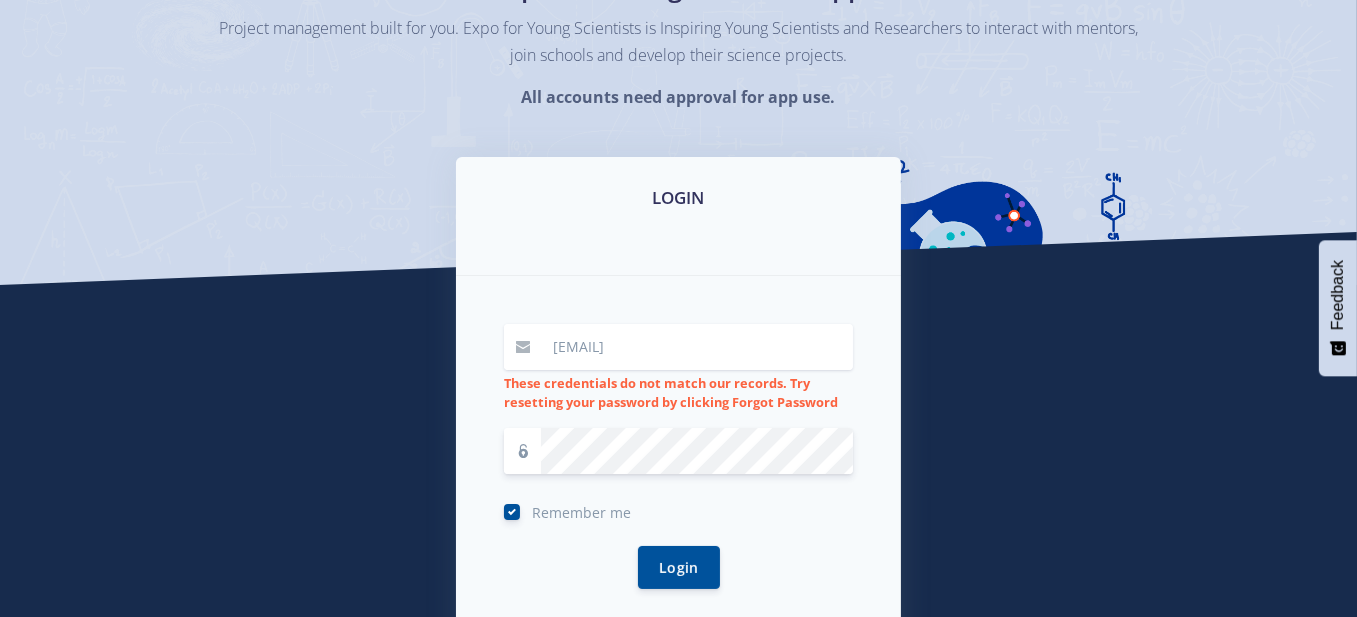 click on "Login" at bounding box center (679, 567) 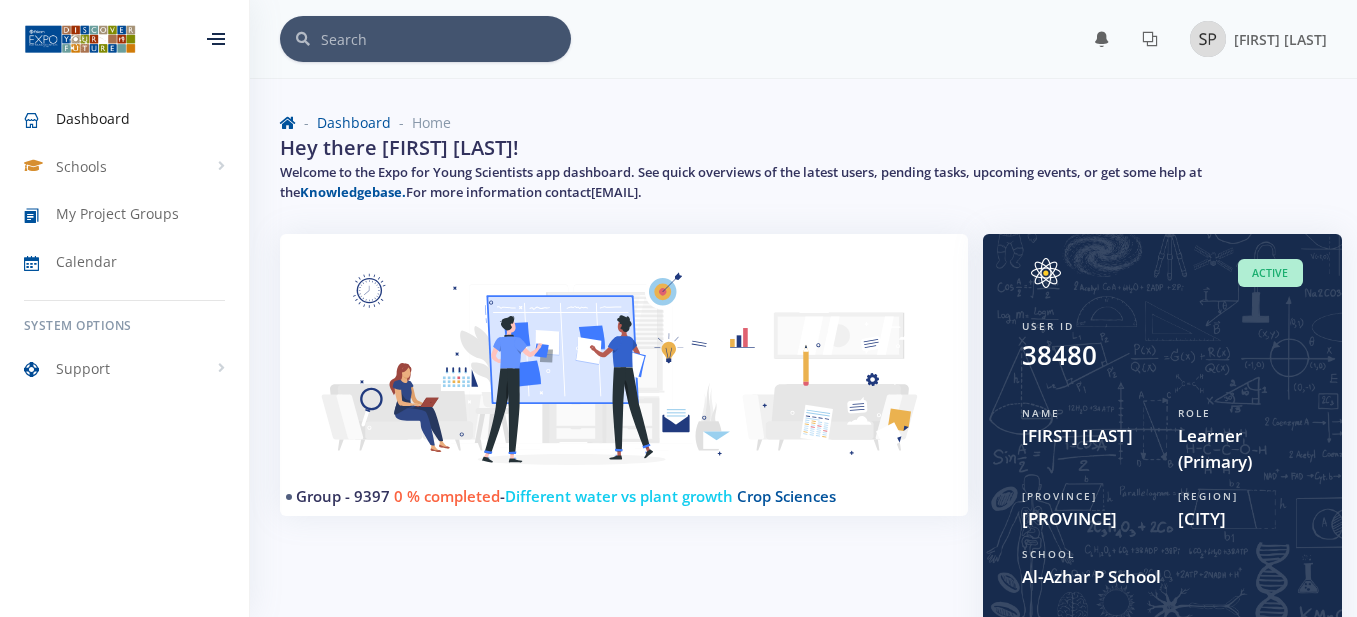 scroll, scrollTop: 0, scrollLeft: 0, axis: both 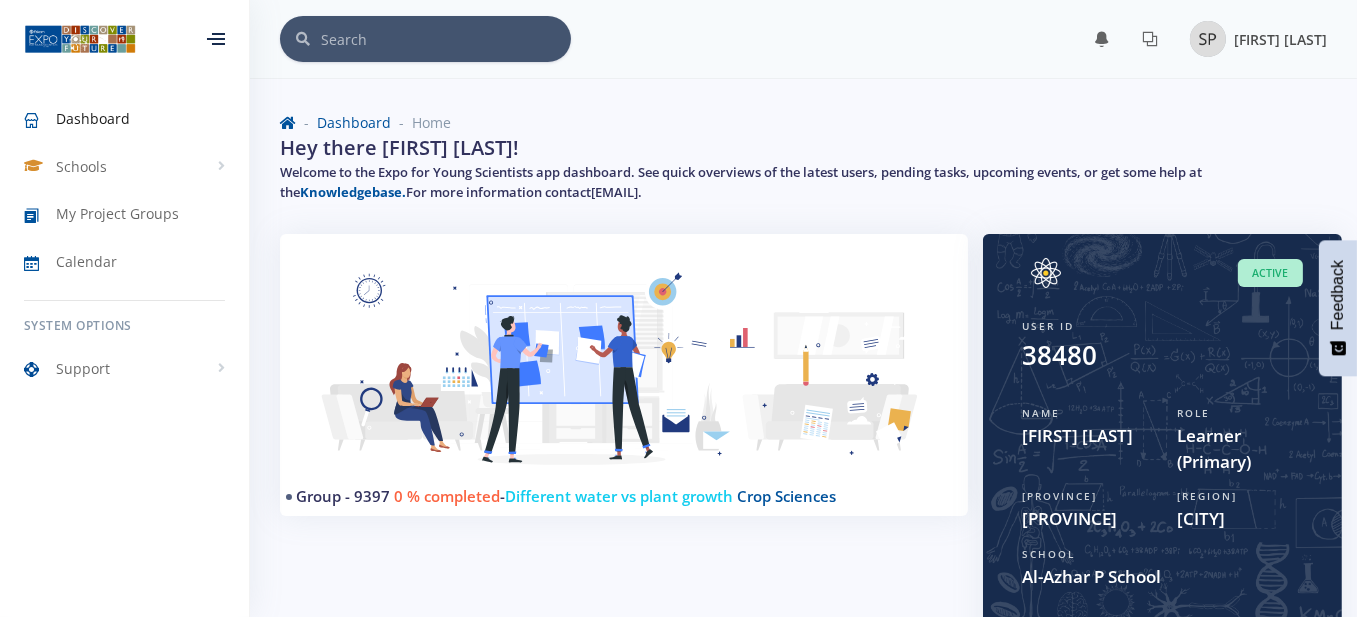 click at bounding box center (1208, 39) 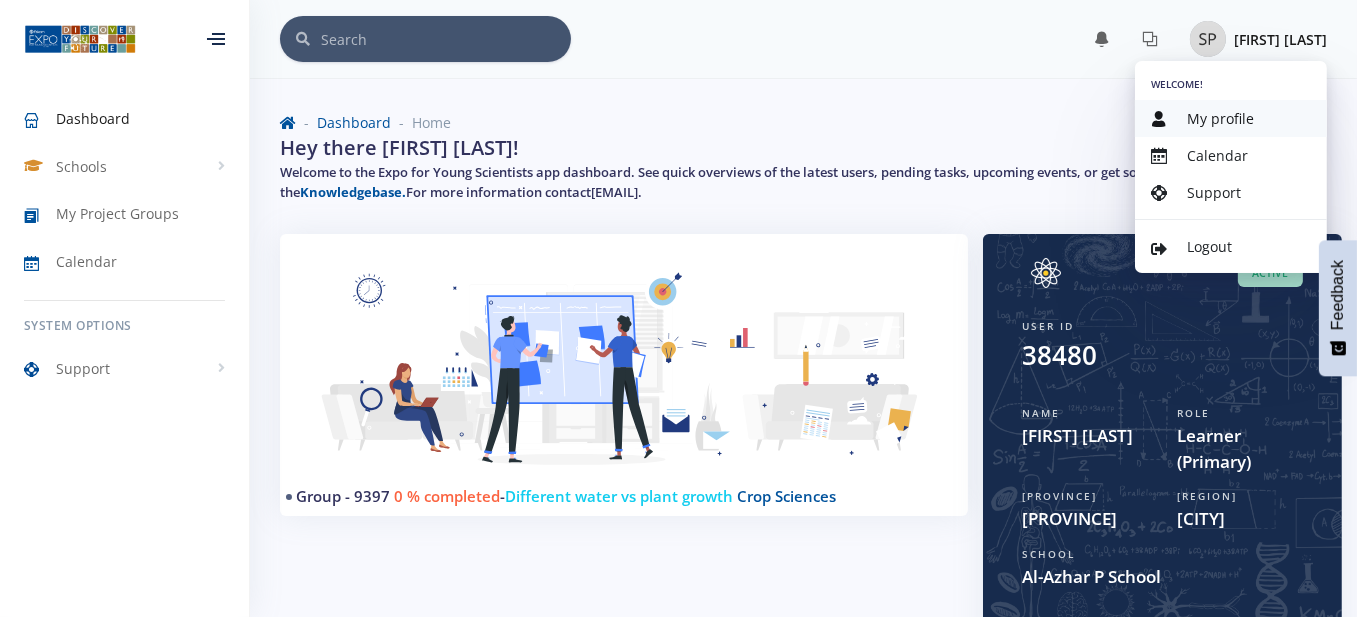 click on "My profile" at bounding box center (1231, 118) 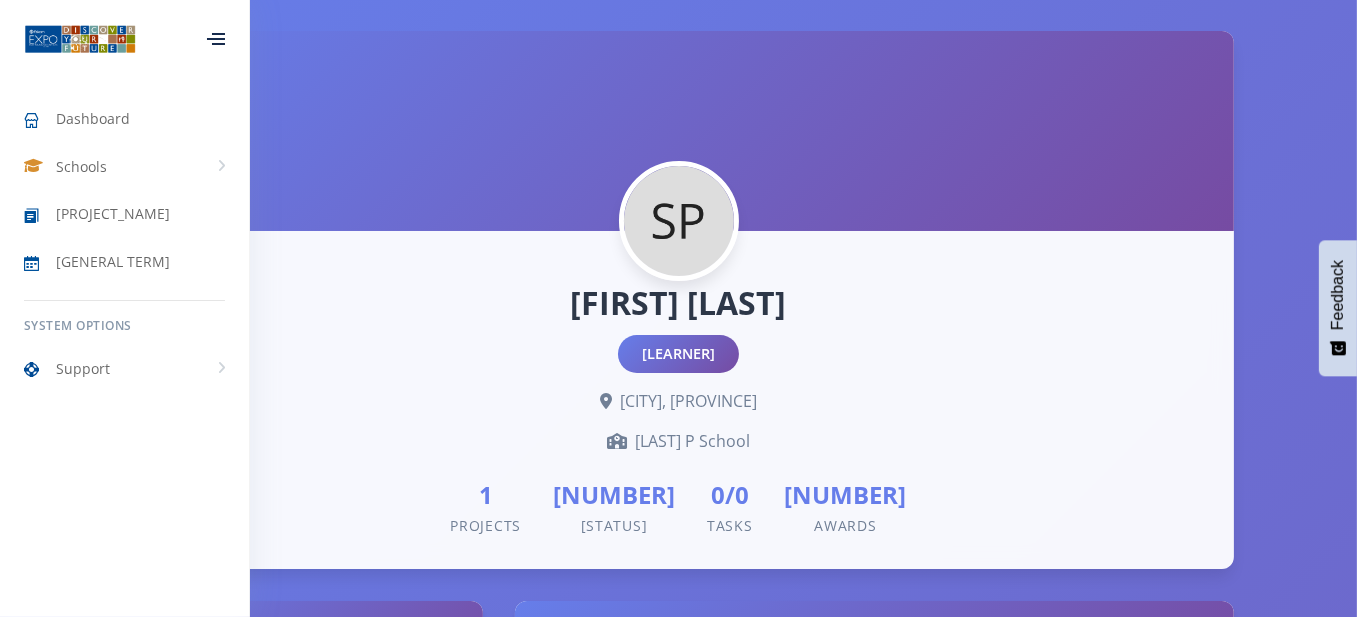 scroll, scrollTop: 355, scrollLeft: 0, axis: vertical 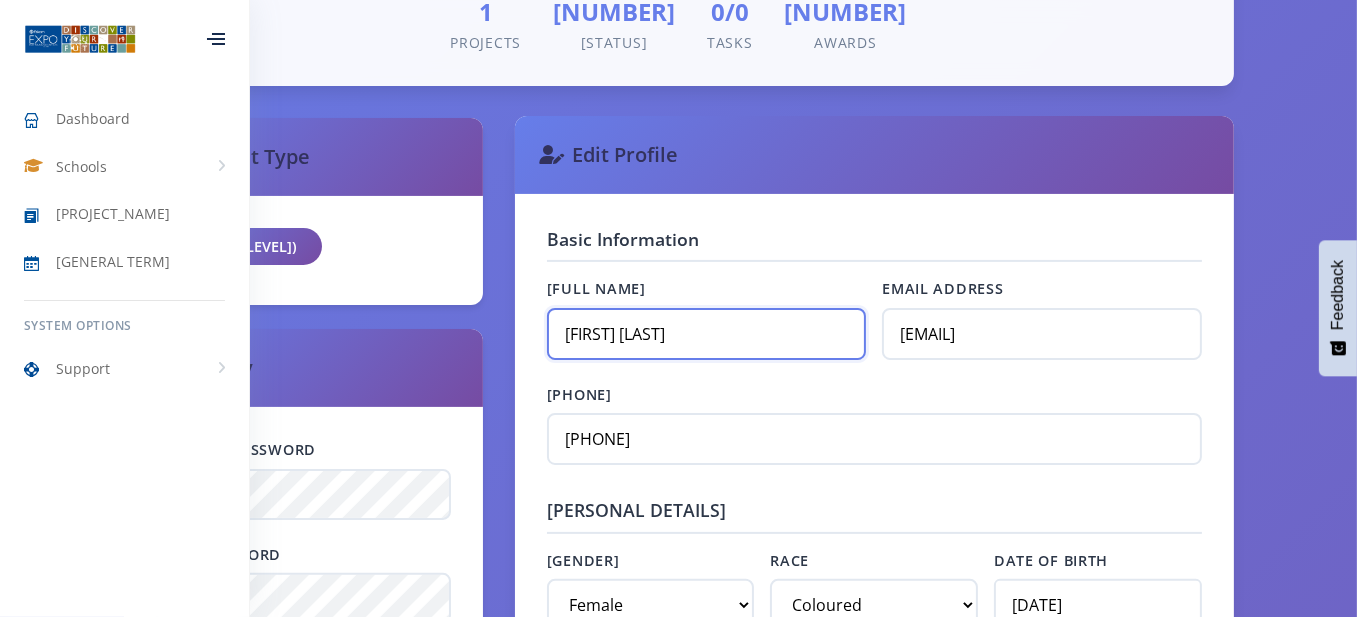 click on "[FIRST] [LAST]" at bounding box center [706, 334] 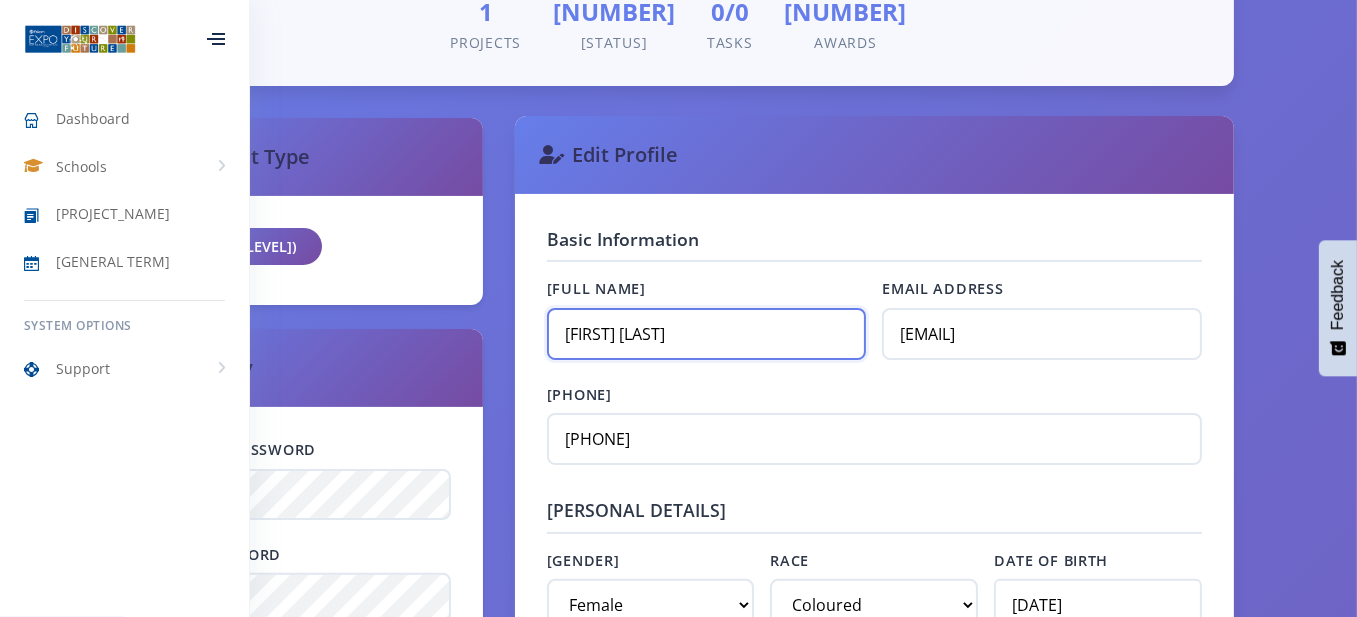 click on "Sakeenah petersen" at bounding box center (706, 334) 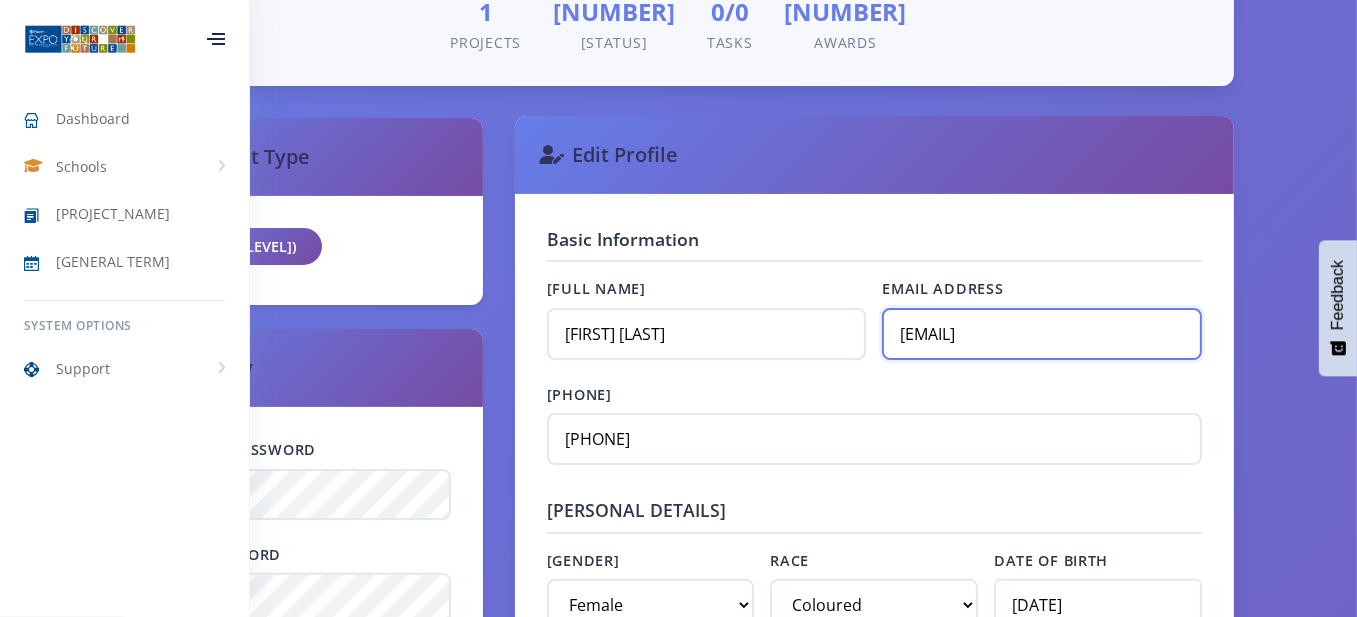 click on "[USERNAME]@[DOMAIN]" at bounding box center (1041, 334) 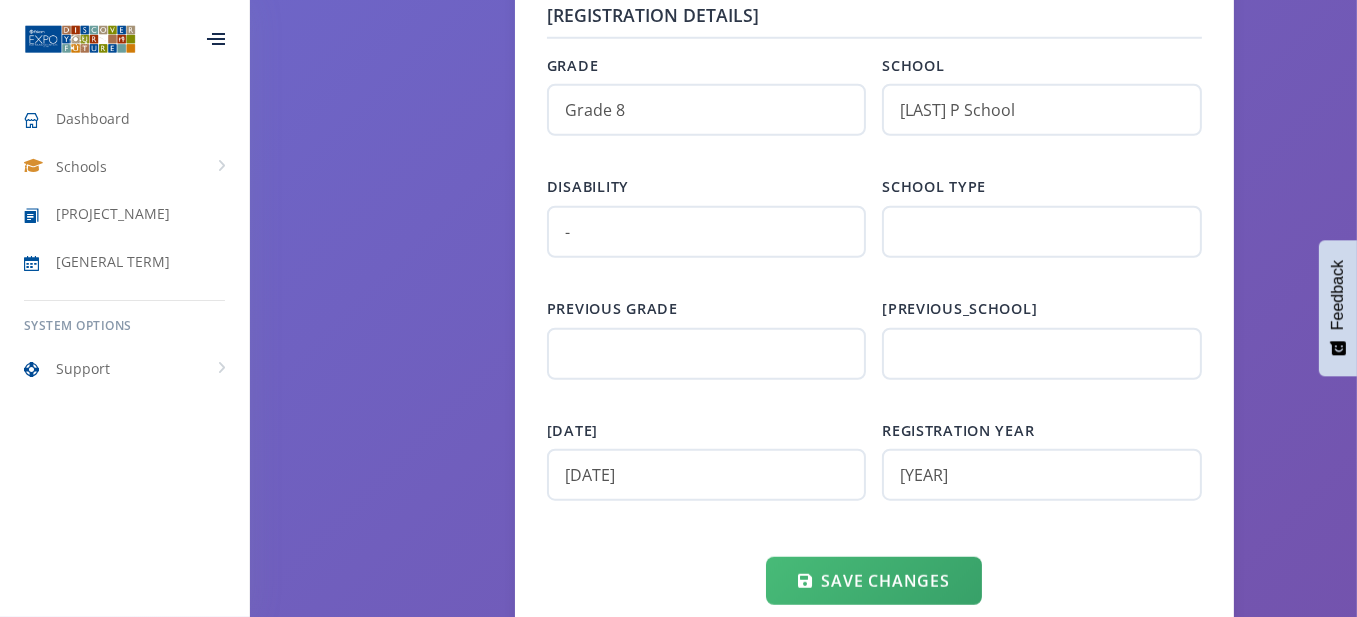 scroll, scrollTop: 2275, scrollLeft: 0, axis: vertical 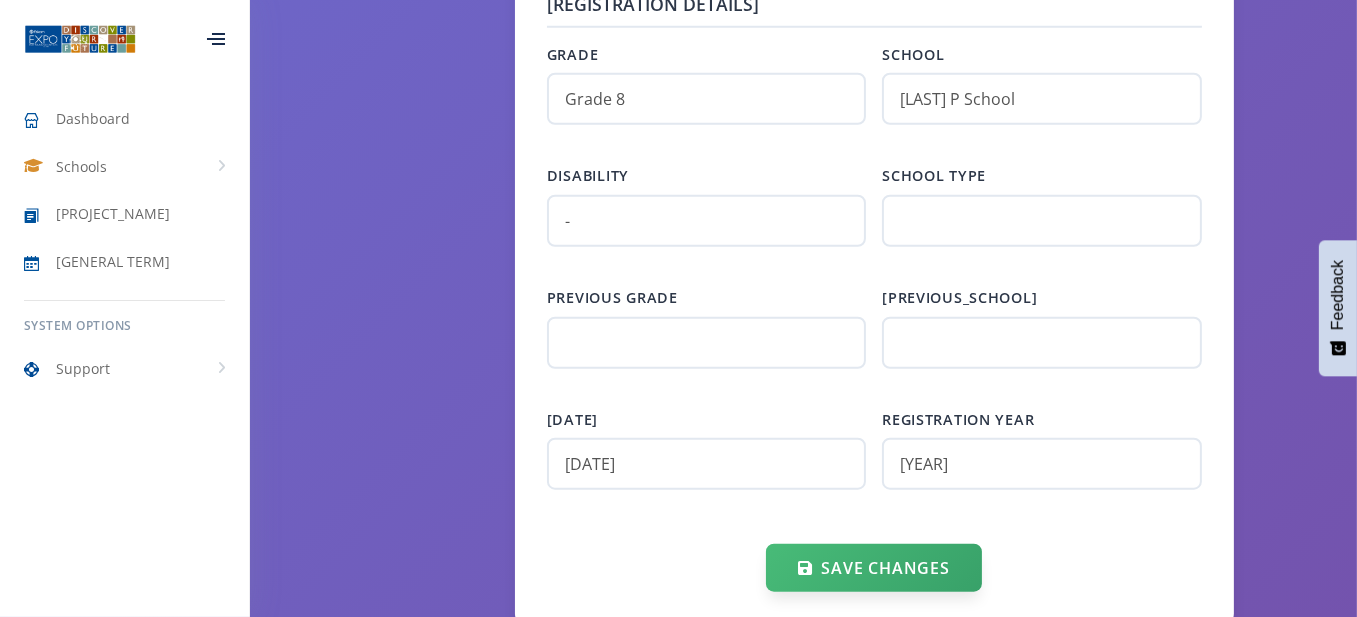 type on "sakeenah1809@gmail.com" 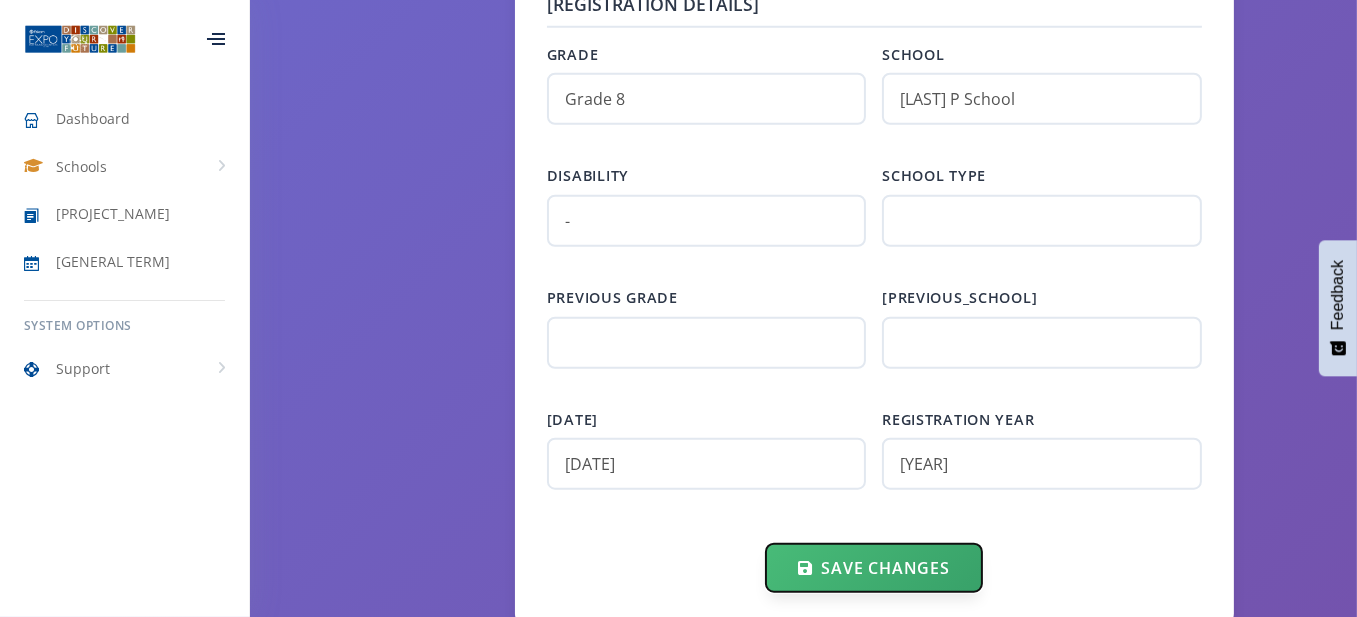 click at bounding box center [805, 568] 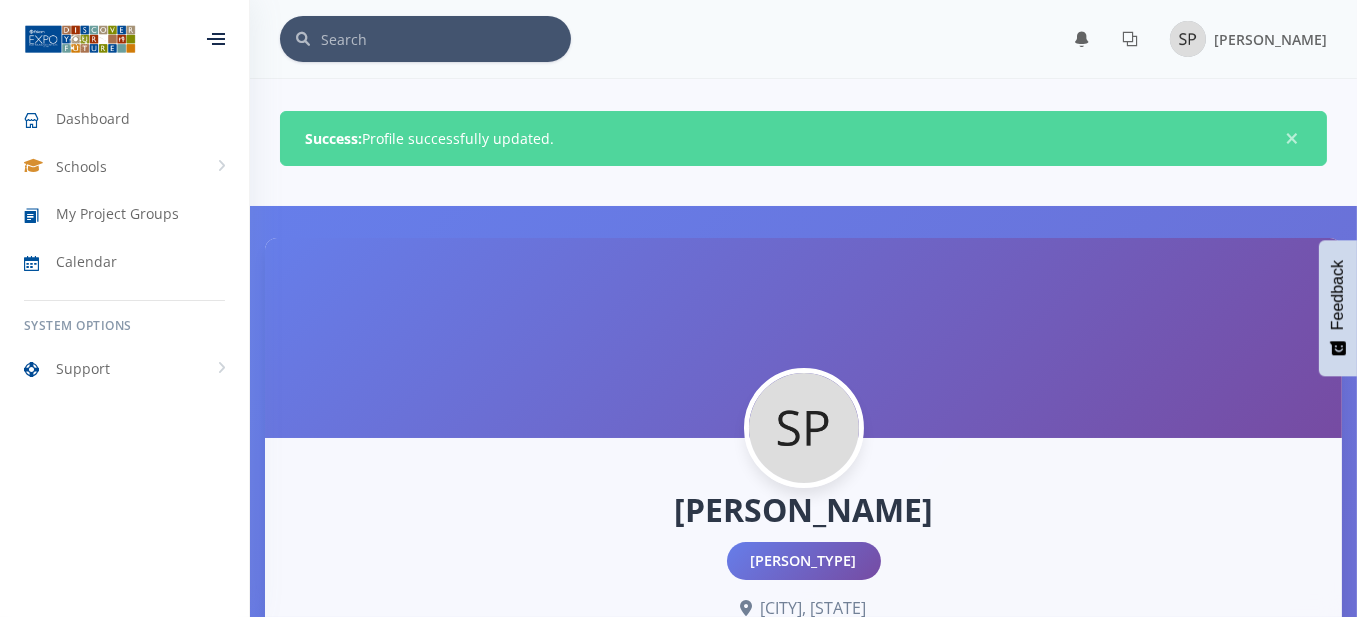 scroll, scrollTop: 114, scrollLeft: 0, axis: vertical 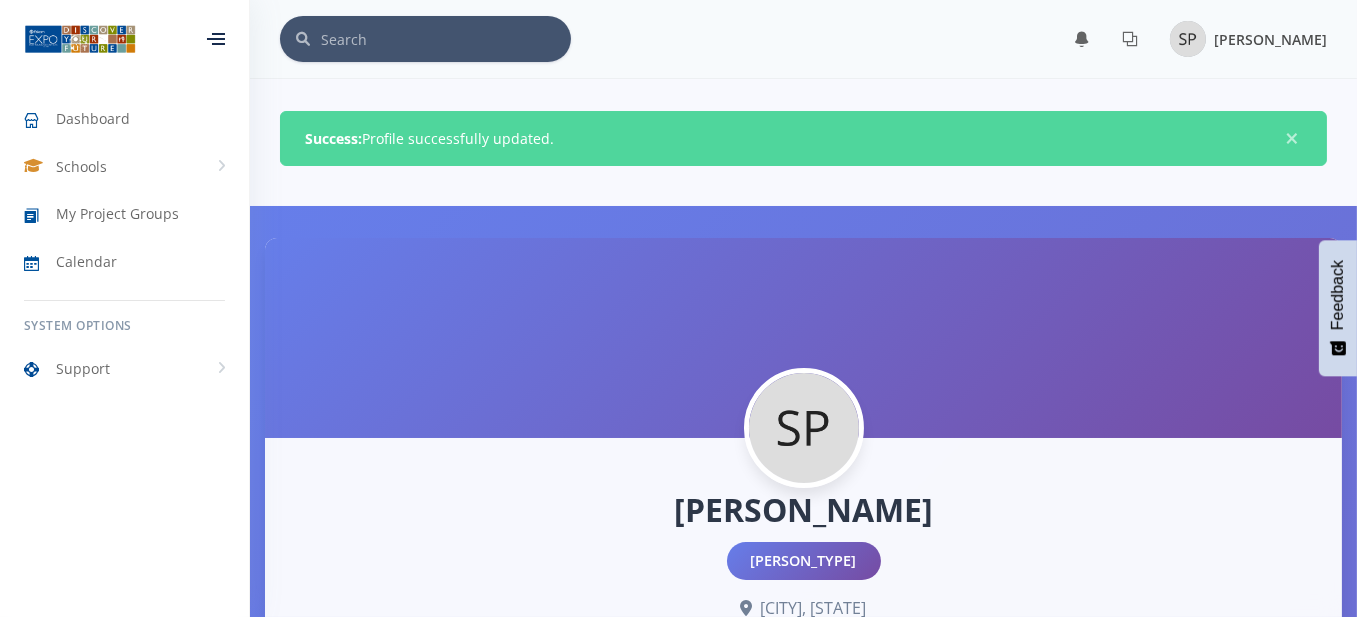 click at bounding box center (1188, 39) 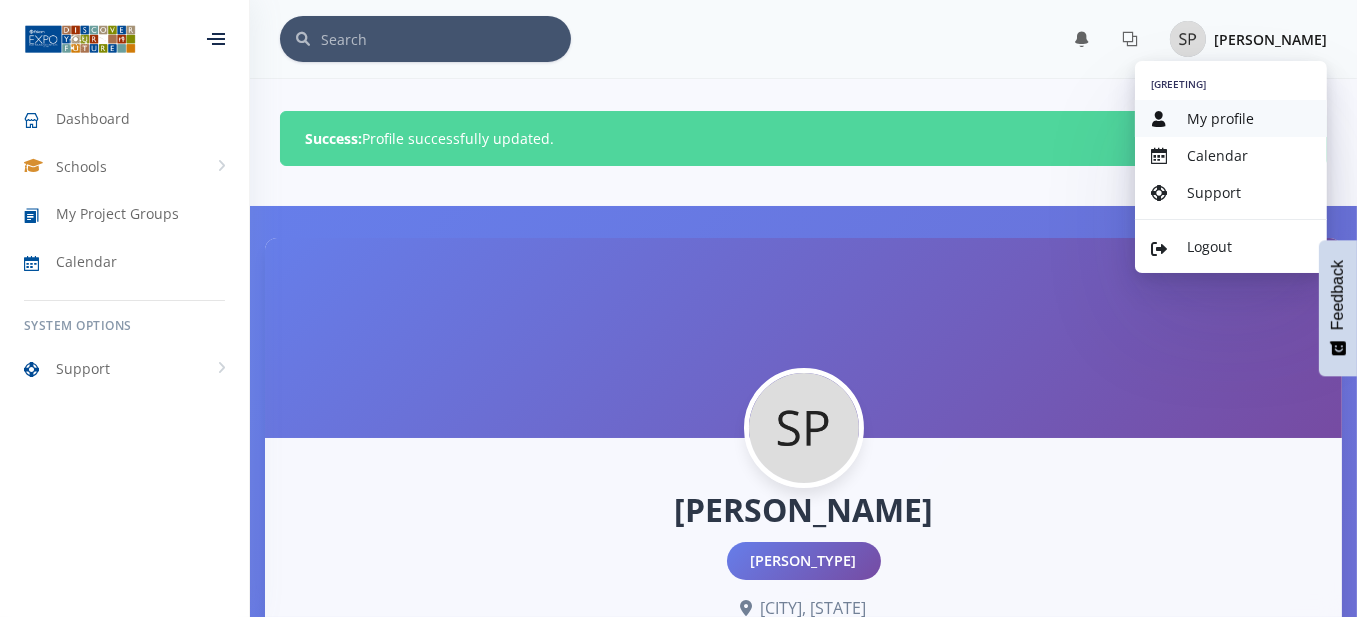 click on "My profile" at bounding box center [1231, 118] 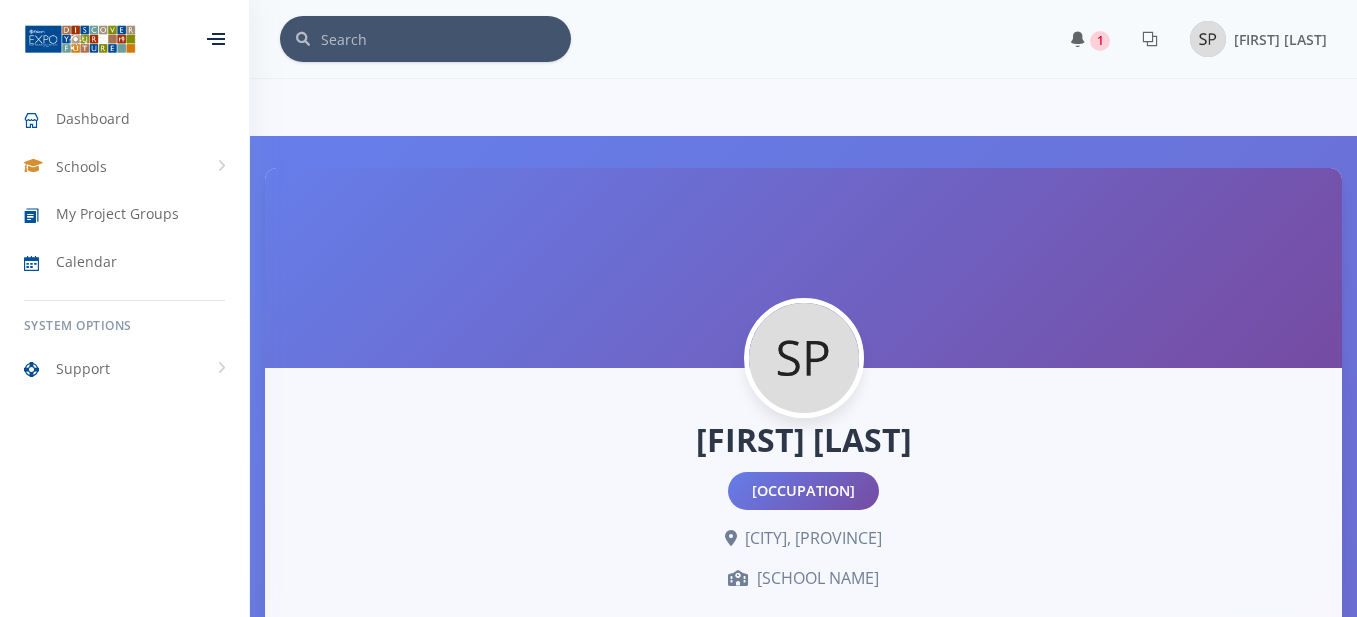 scroll, scrollTop: 0, scrollLeft: 0, axis: both 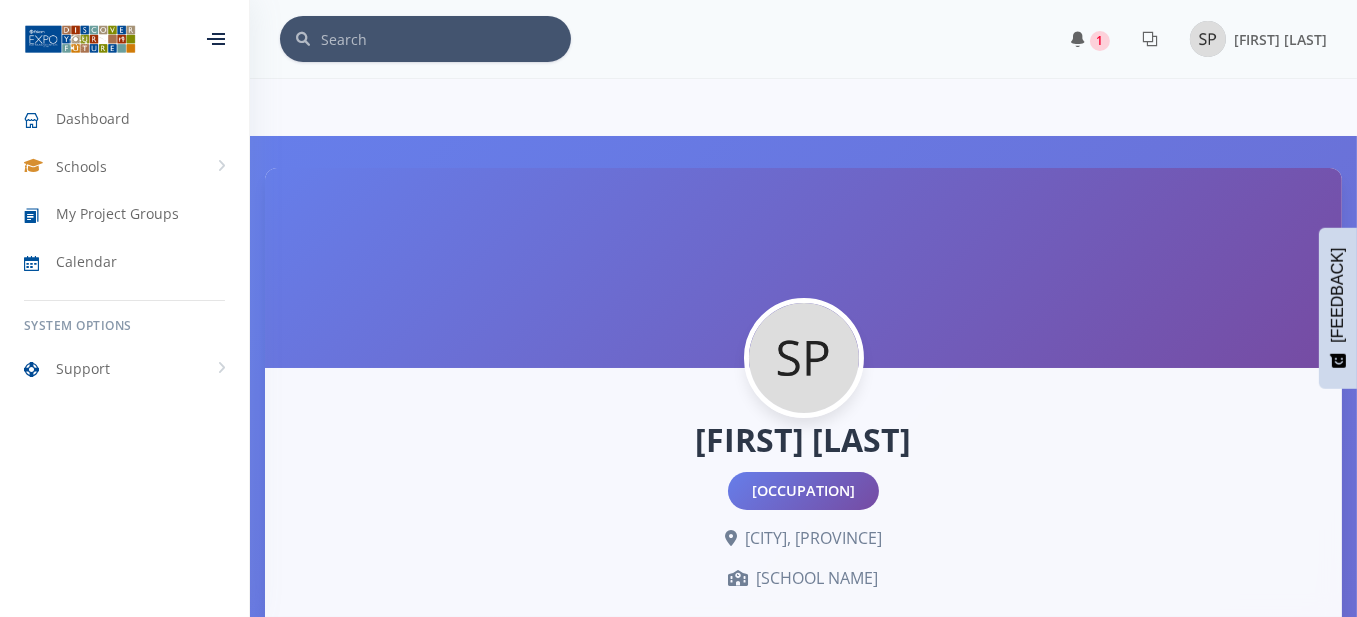 click on "×
1
You have  1
notifications. Tasks" at bounding box center (803, 39) 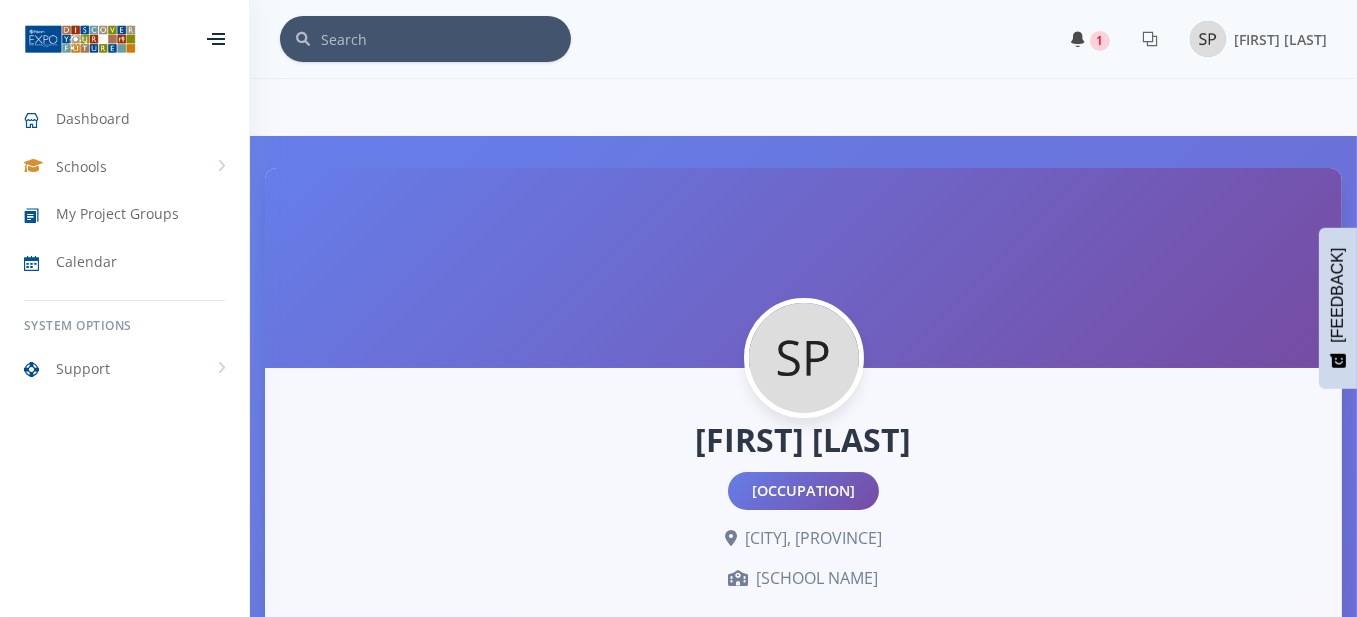 click at bounding box center [1078, 39] 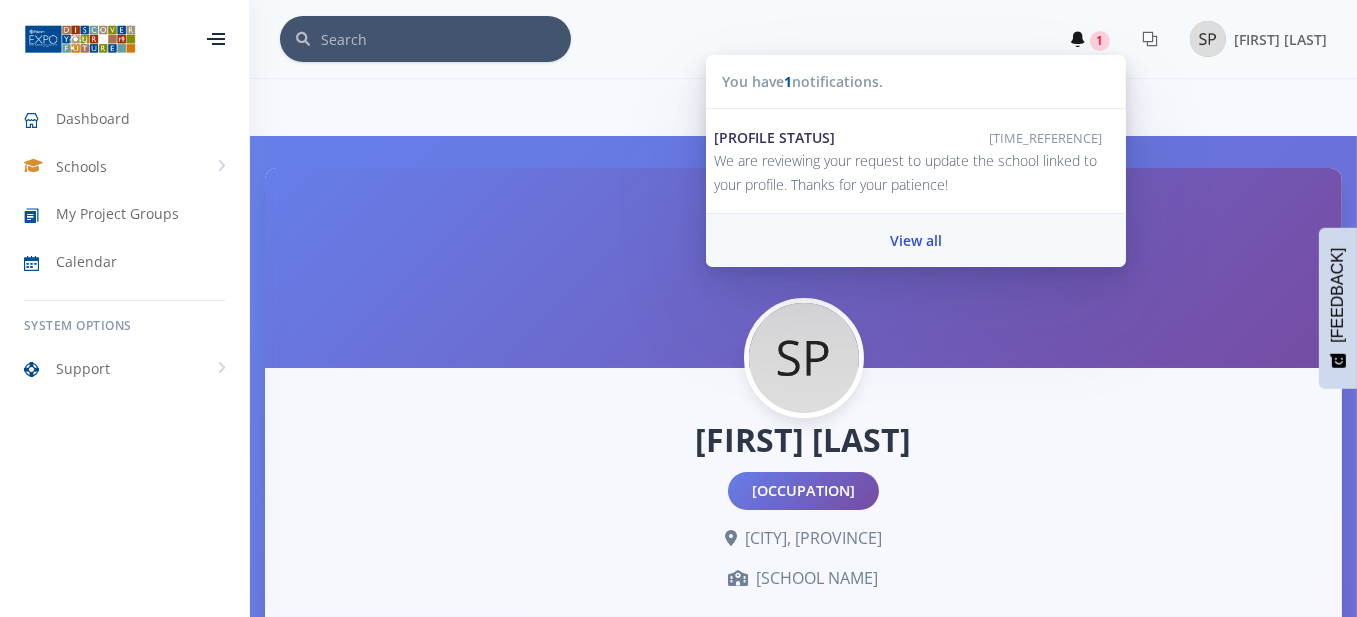 click on "View all" at bounding box center [916, 240] 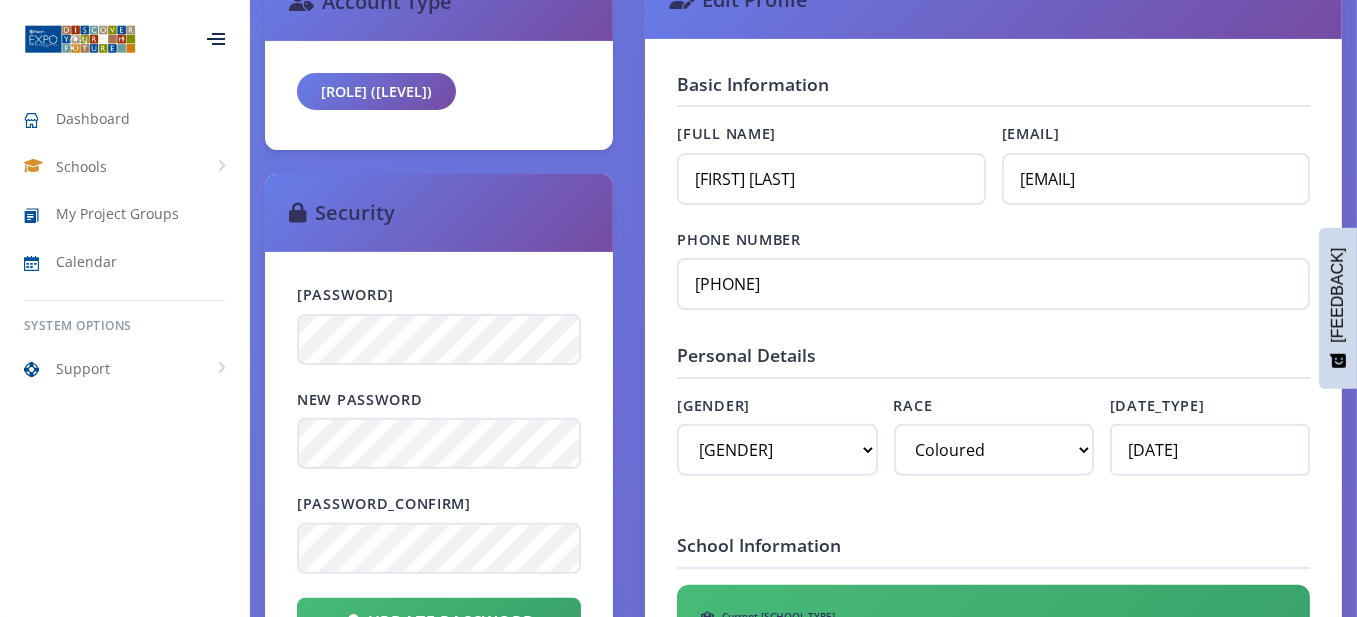 scroll, scrollTop: 732, scrollLeft: 0, axis: vertical 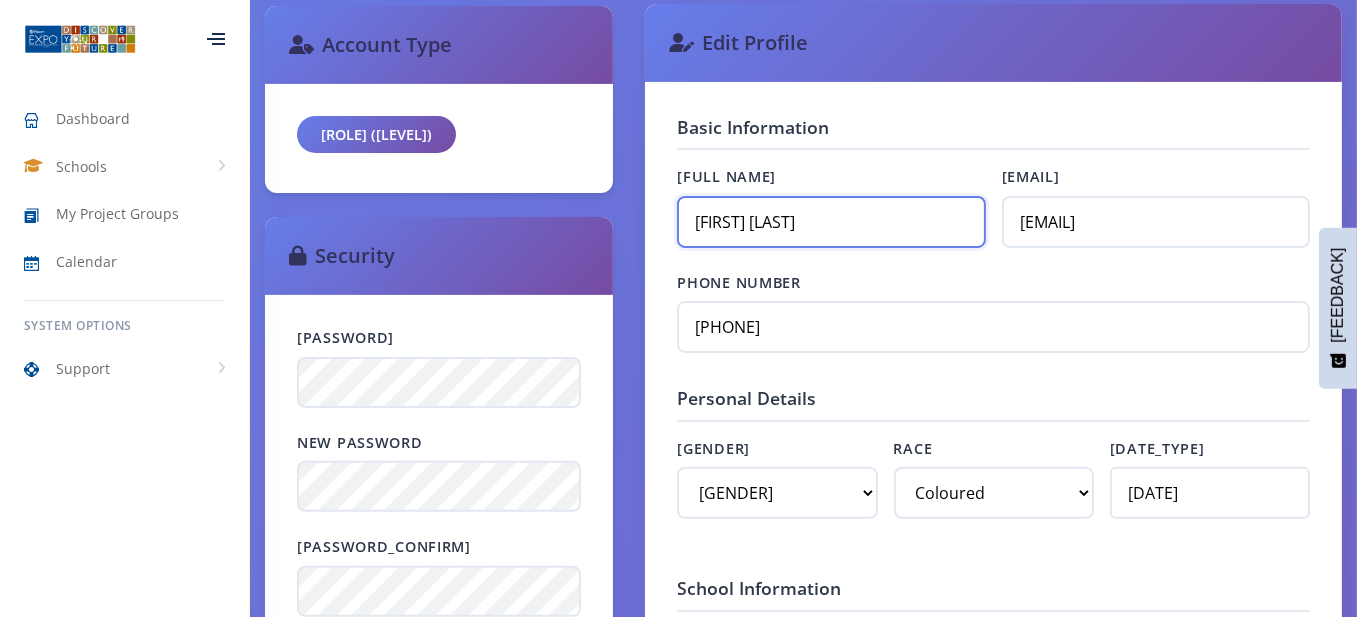 click on "[FIRST] [LAST]" at bounding box center (831, 222) 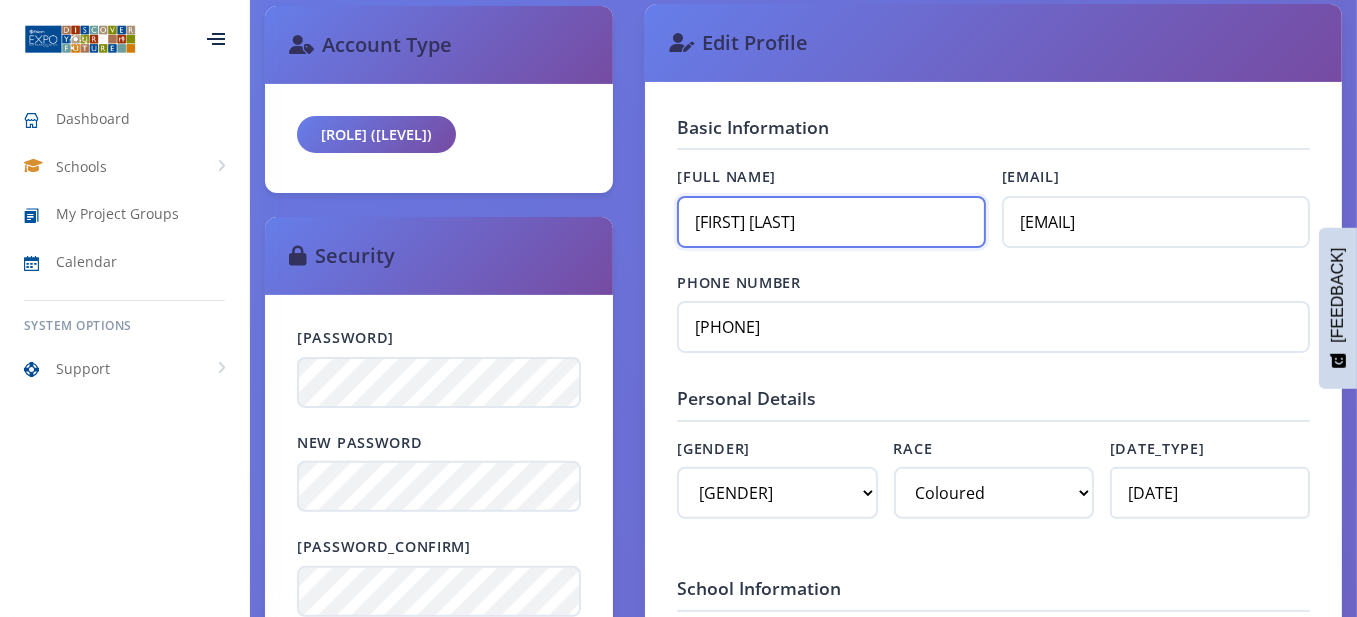 click on "[FIRST] [LAST]" at bounding box center (831, 222) 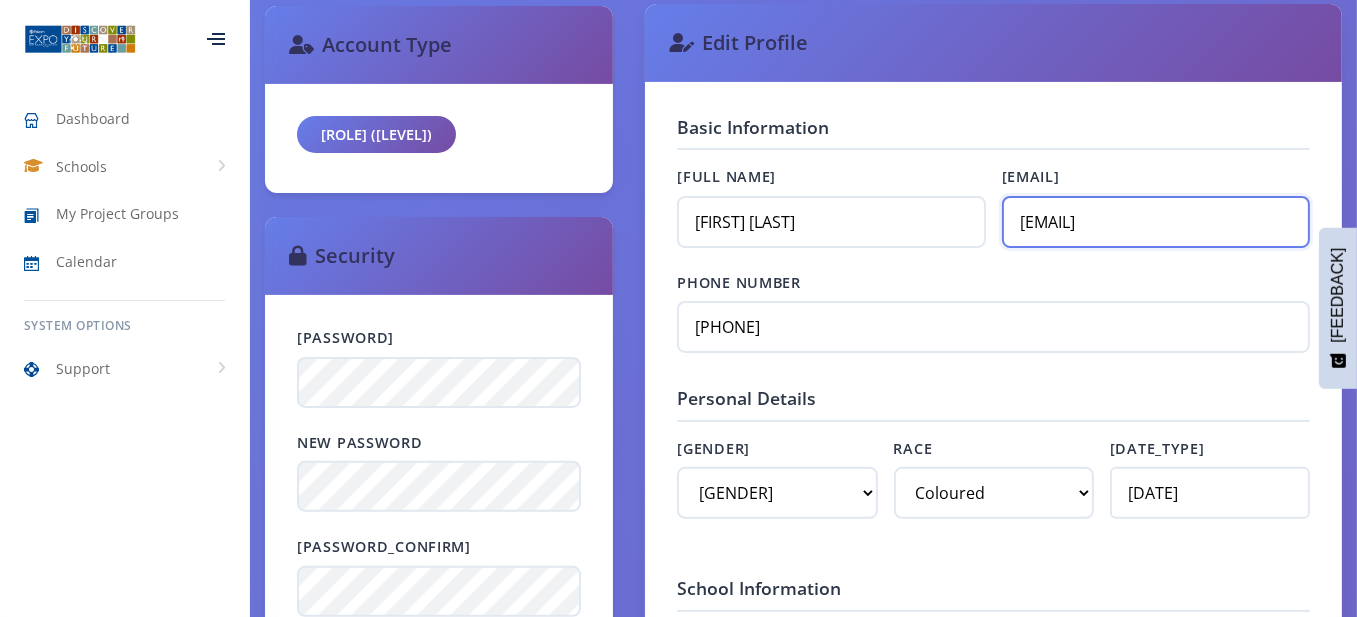 drag, startPoint x: 1159, startPoint y: 220, endPoint x: 1089, endPoint y: 218, distance: 70.028564 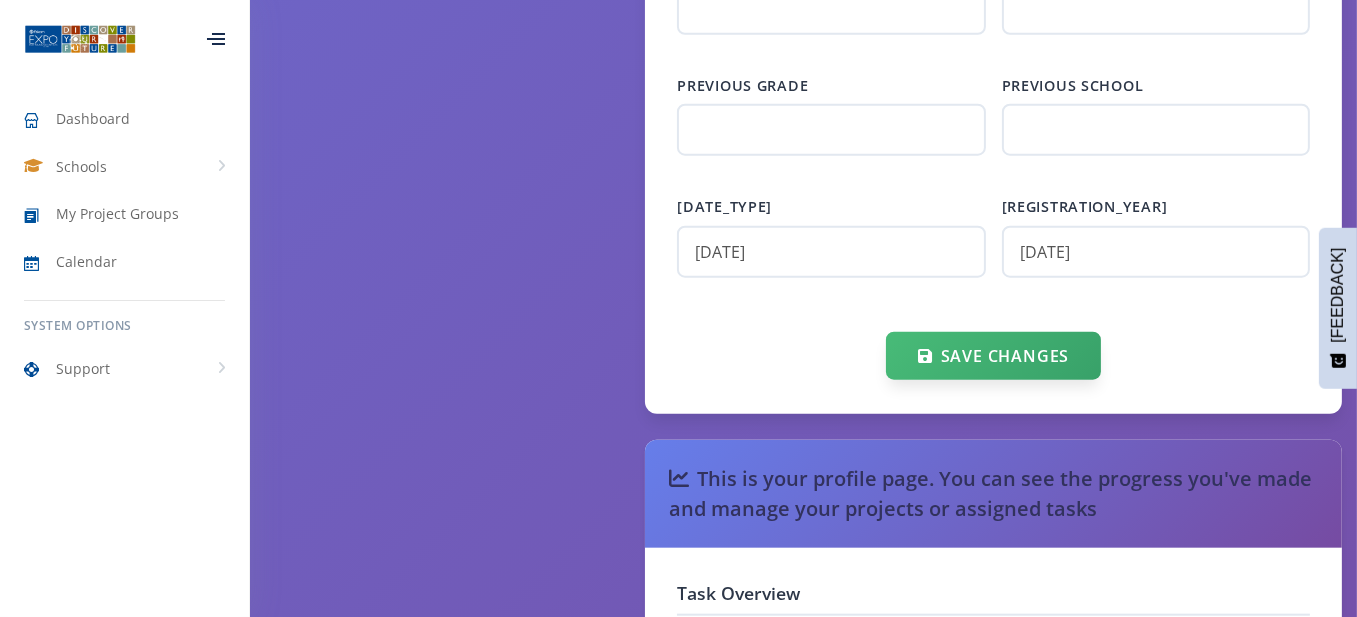 scroll, scrollTop: 2585, scrollLeft: 0, axis: vertical 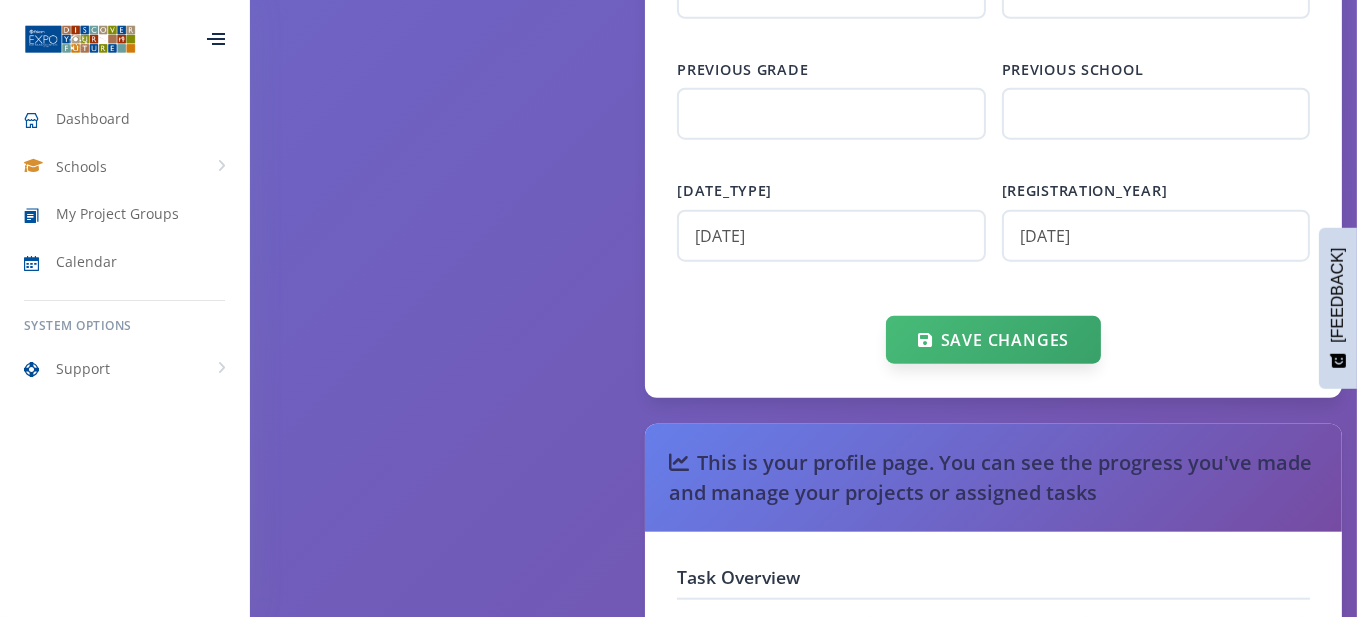 type on "sakeenah1809@gmail.com" 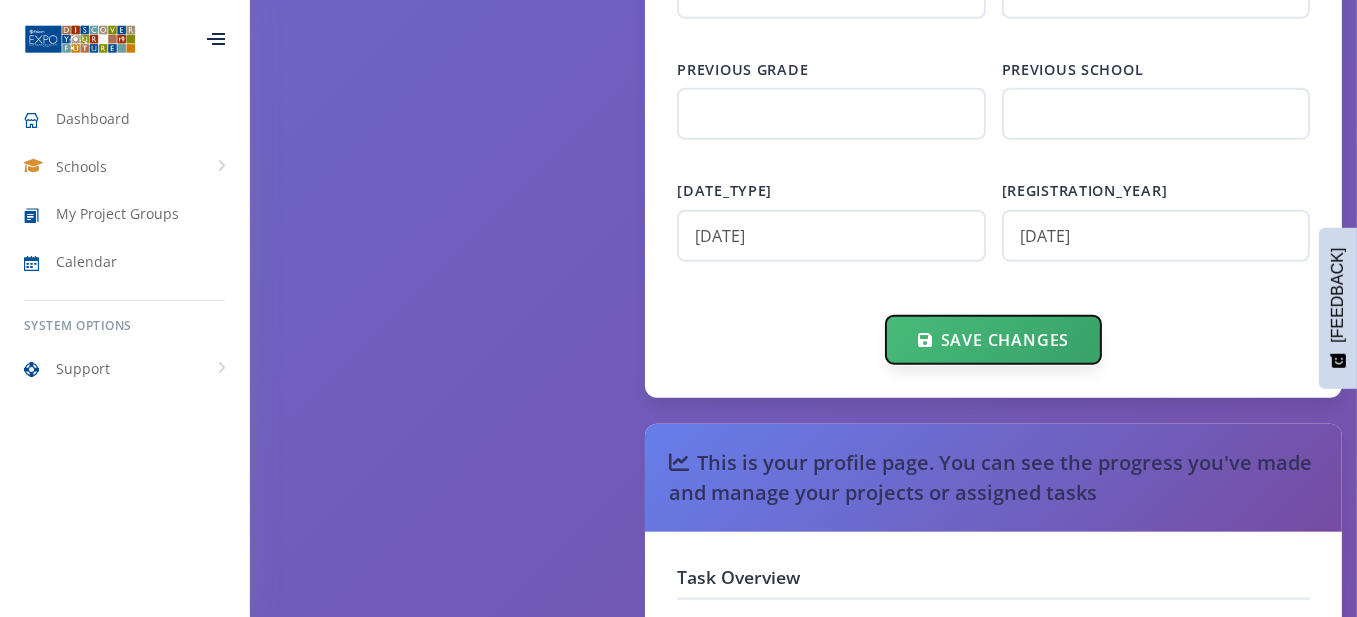 click on "Save Changes" at bounding box center [993, 340] 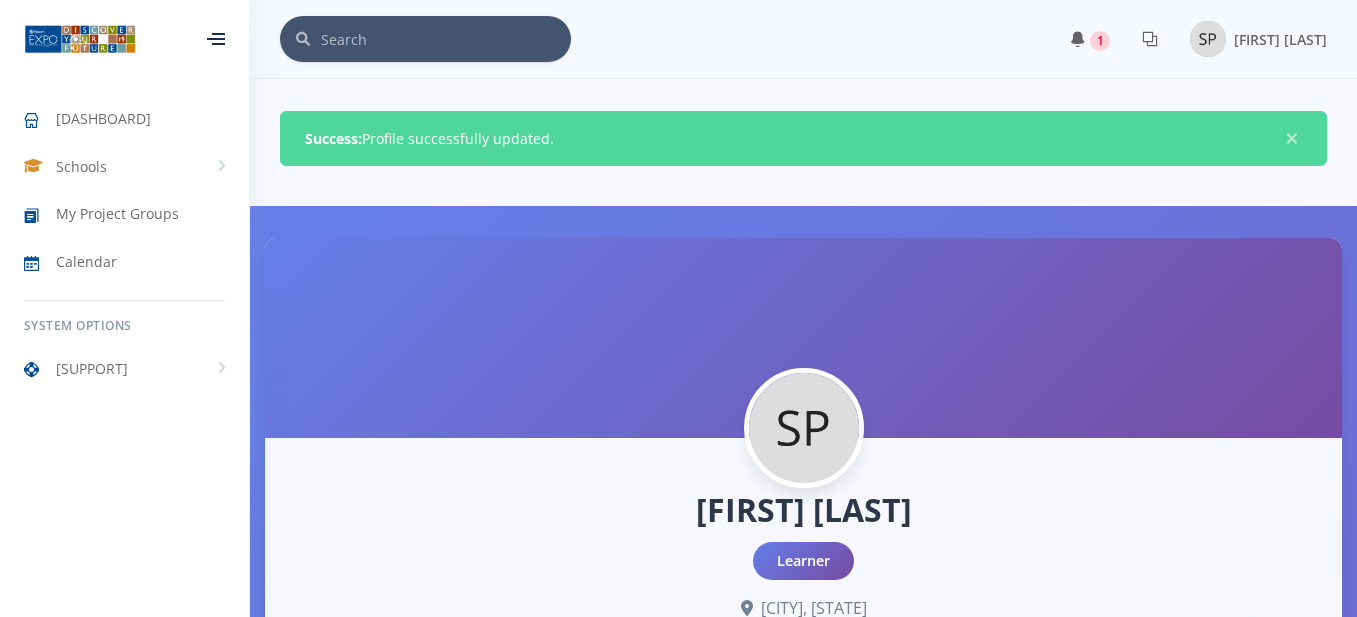 scroll, scrollTop: 0, scrollLeft: 0, axis: both 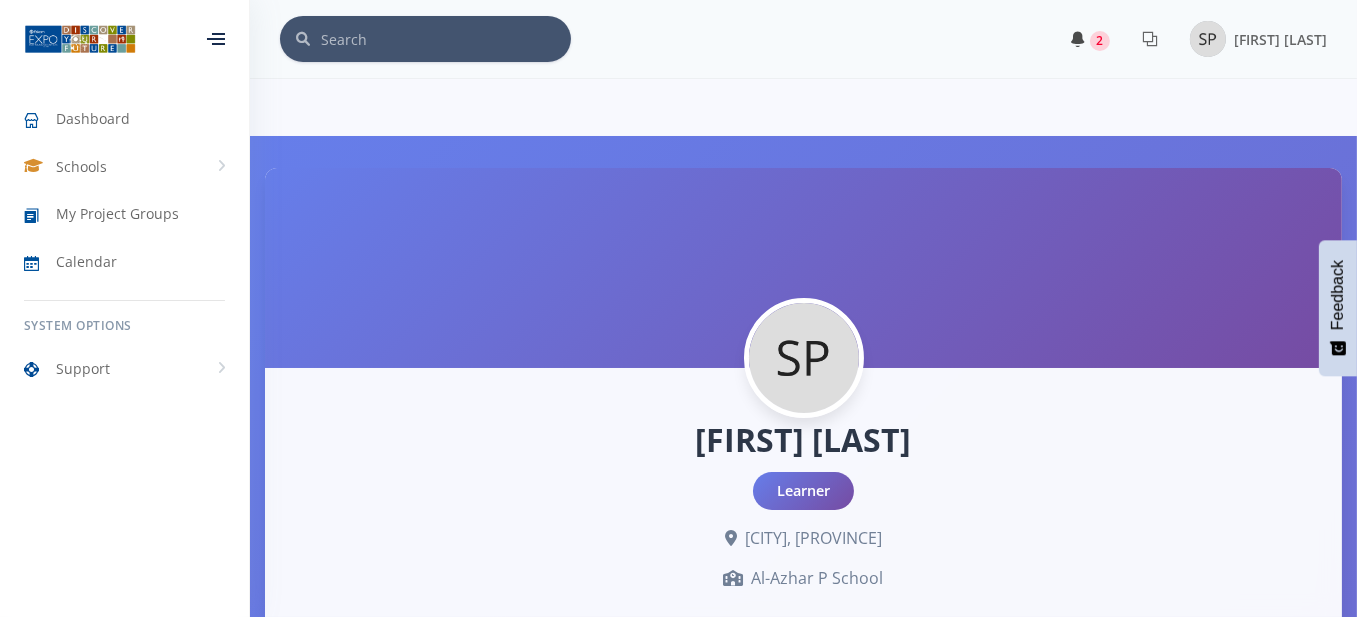 click on "2" at bounding box center (1090, 39) 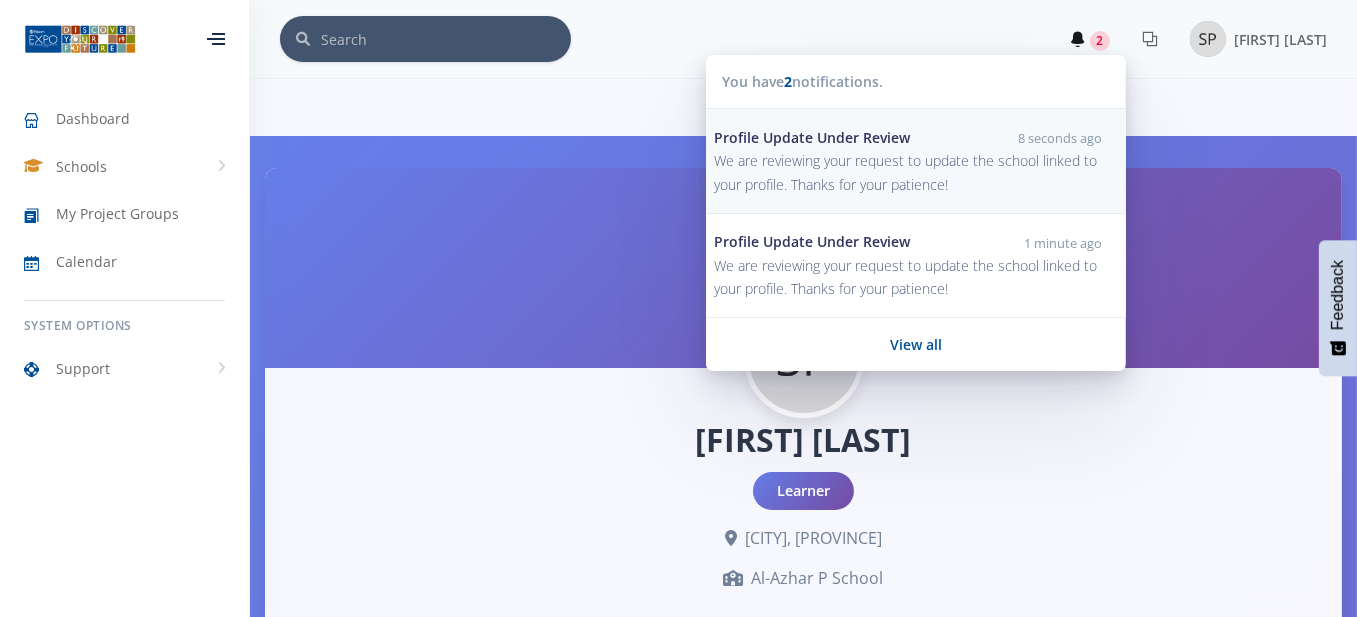 click on "Profile Update Under Review
8 seconds ago" at bounding box center [908, 137] 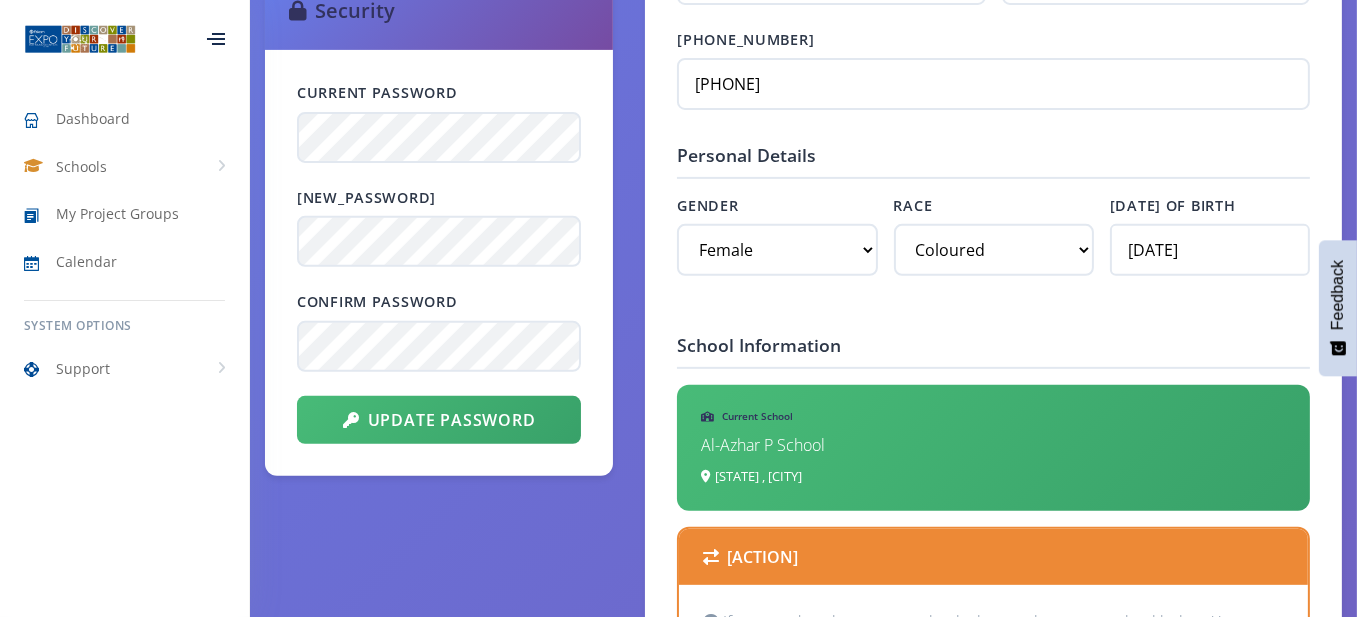 scroll, scrollTop: 977, scrollLeft: 0, axis: vertical 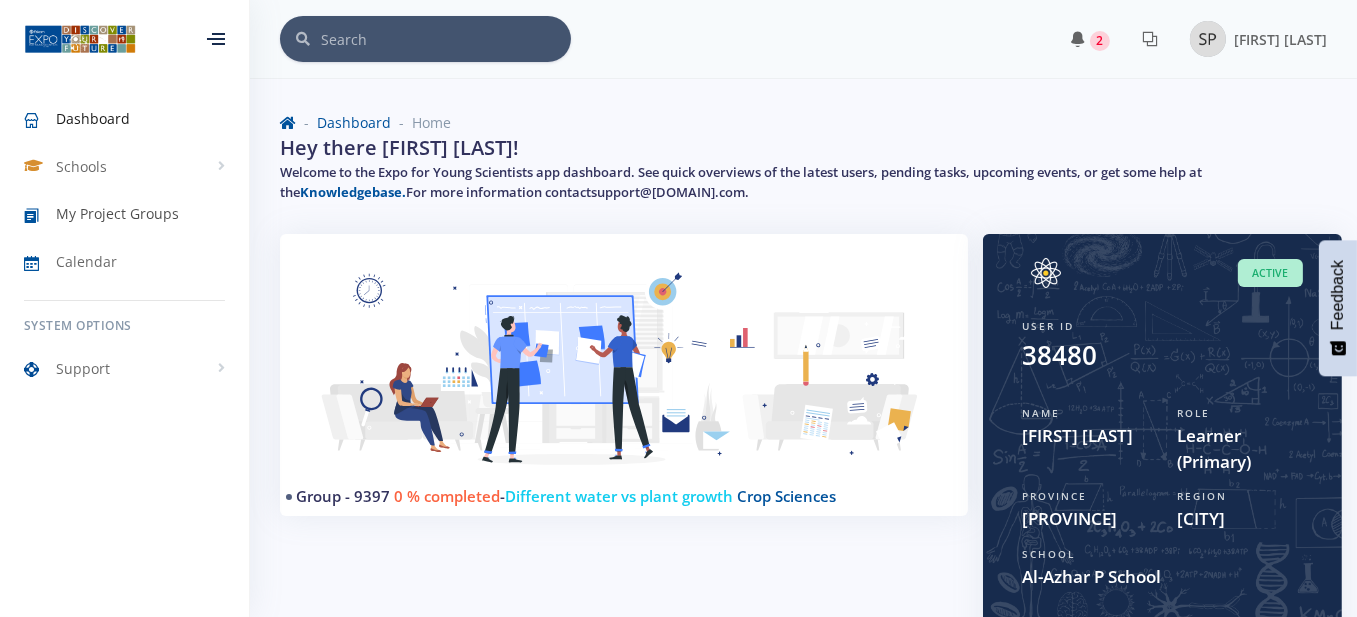 click on "My Project Groups" at bounding box center [117, 213] 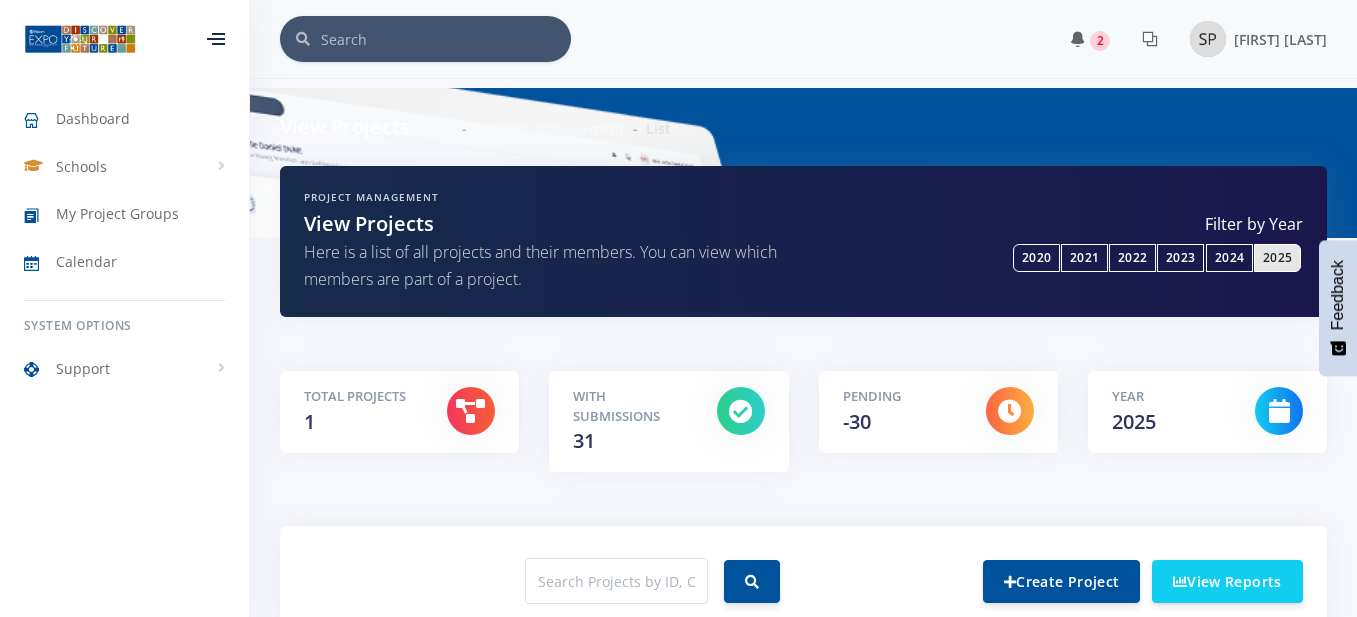 scroll, scrollTop: 0, scrollLeft: 0, axis: both 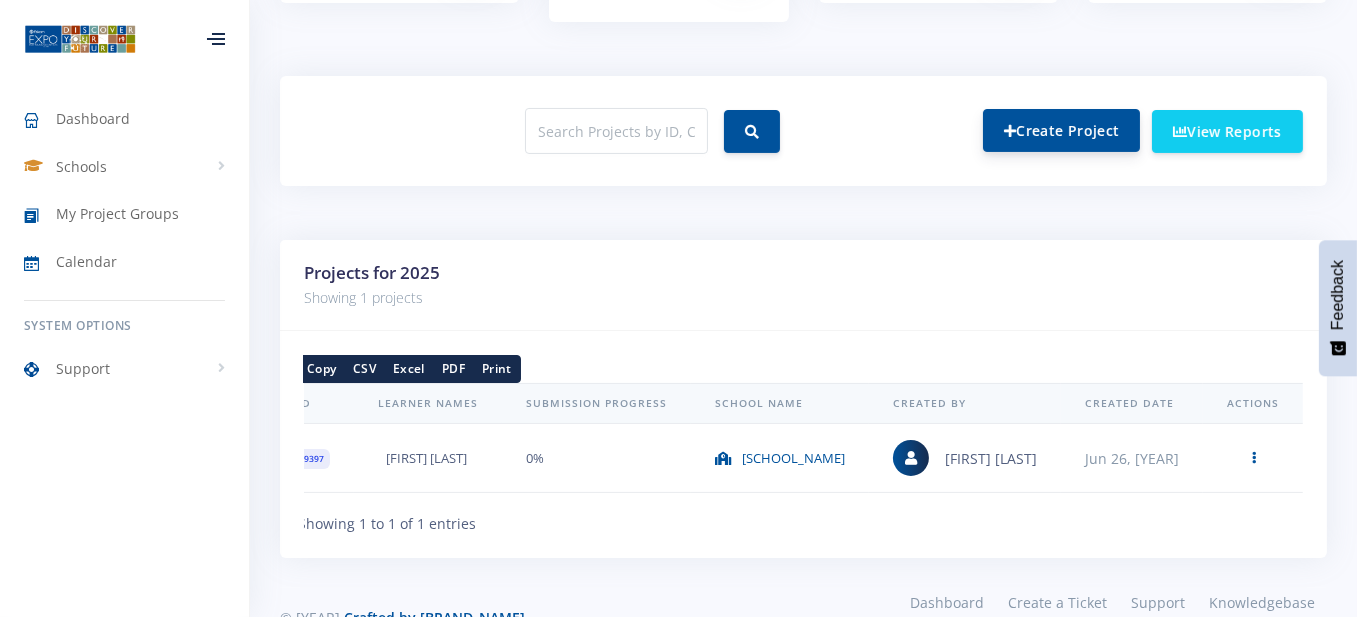 click on "Create Project" at bounding box center [1061, 130] 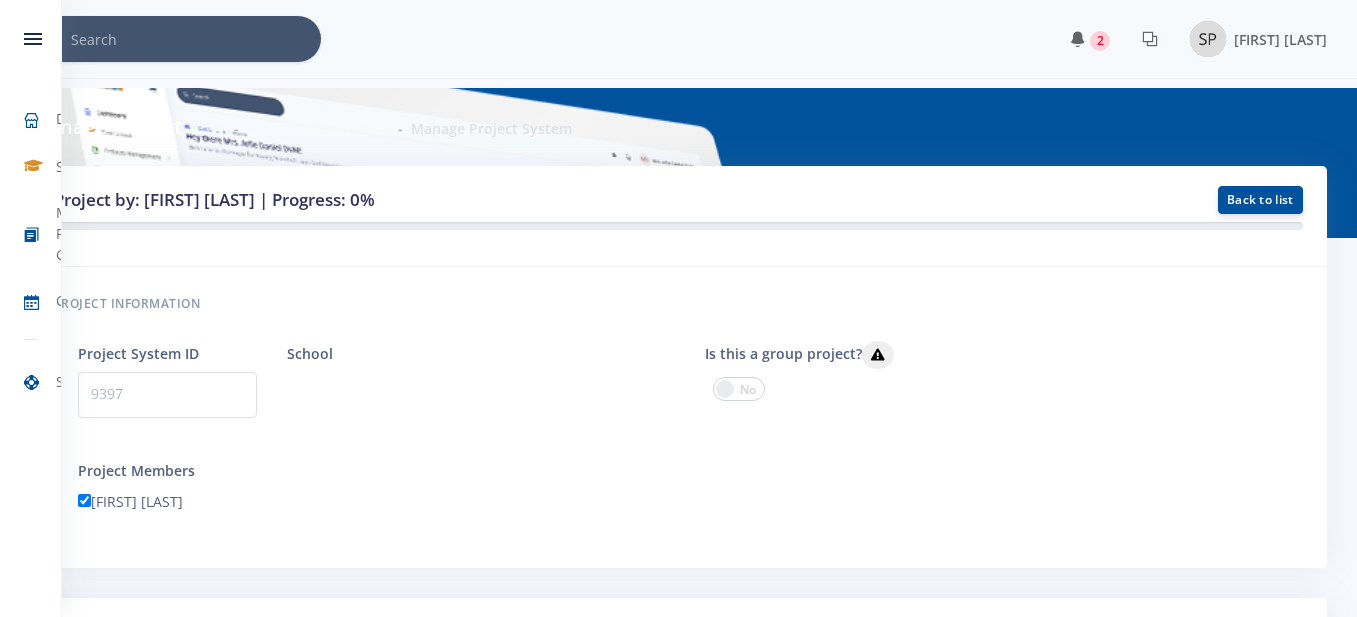 scroll, scrollTop: 0, scrollLeft: 0, axis: both 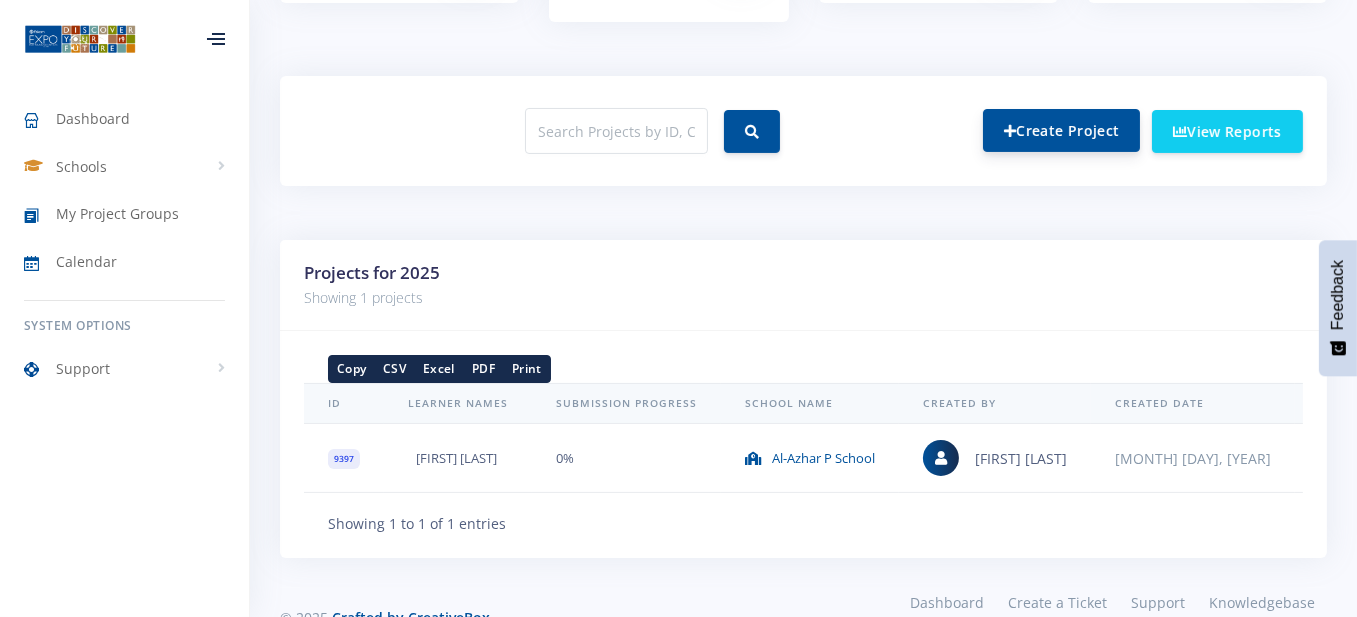 click on "Create Project" at bounding box center (1061, 130) 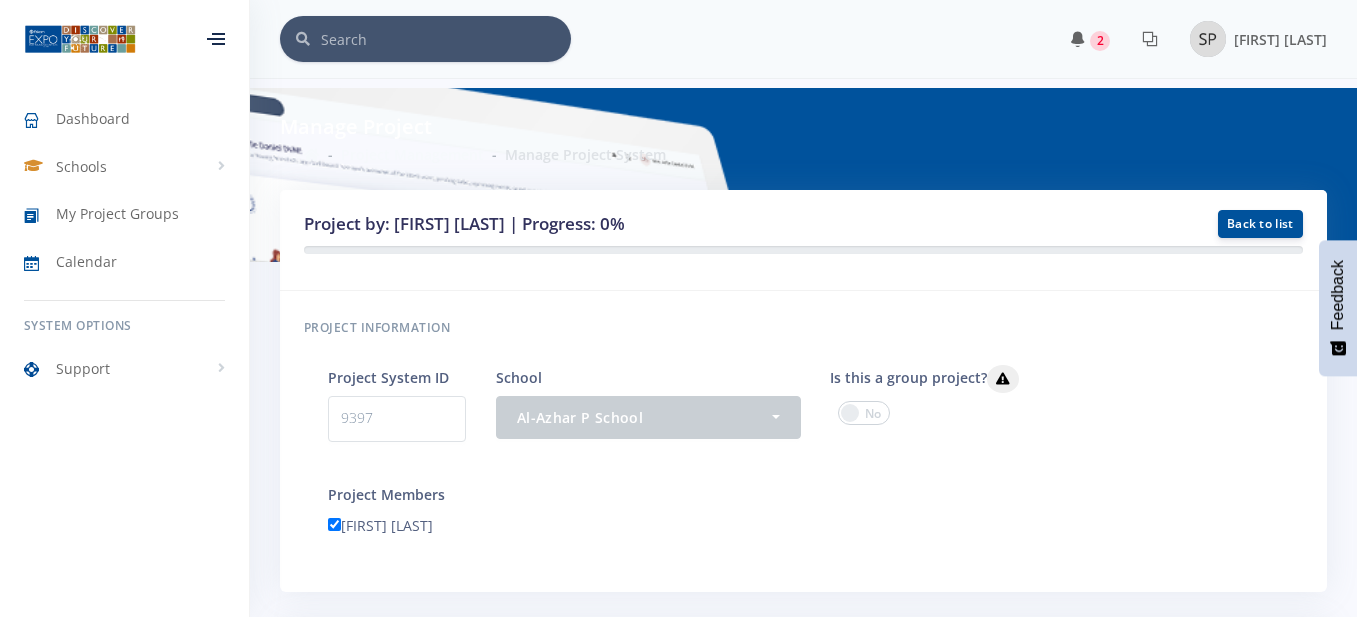 scroll, scrollTop: 0, scrollLeft: 0, axis: both 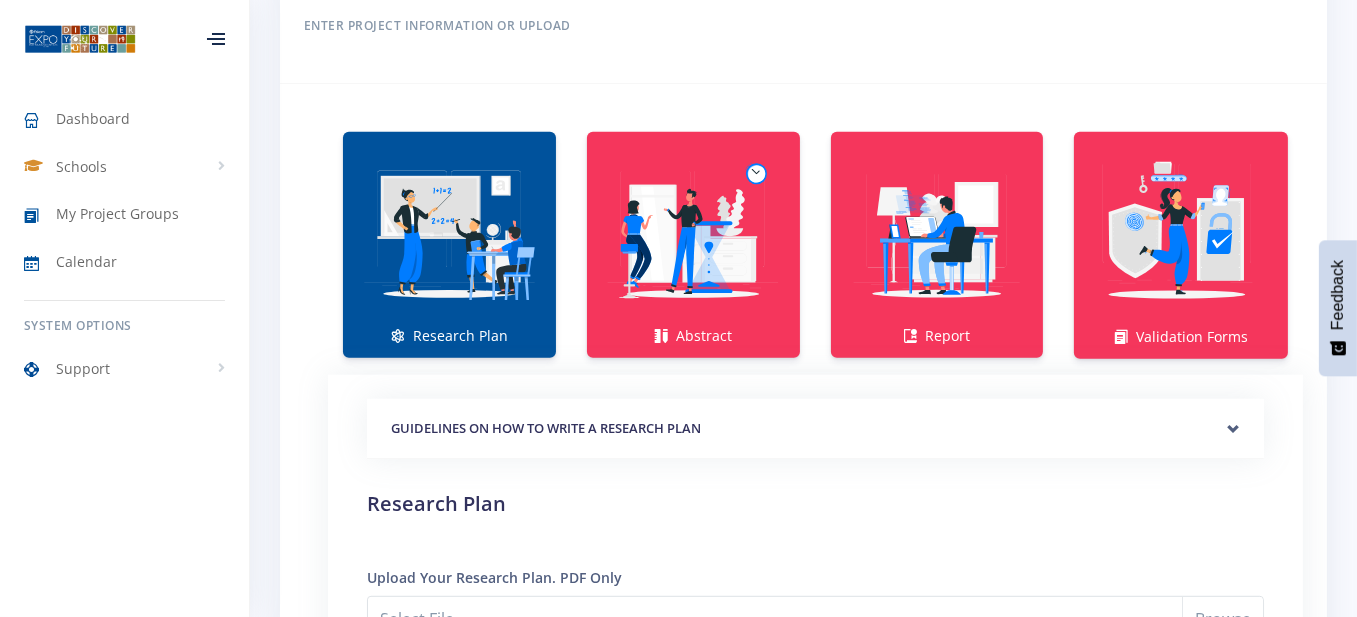 click on "GUIDELINES ON HOW TO WRITE A RESEARCH
PLAN" at bounding box center [815, 429] 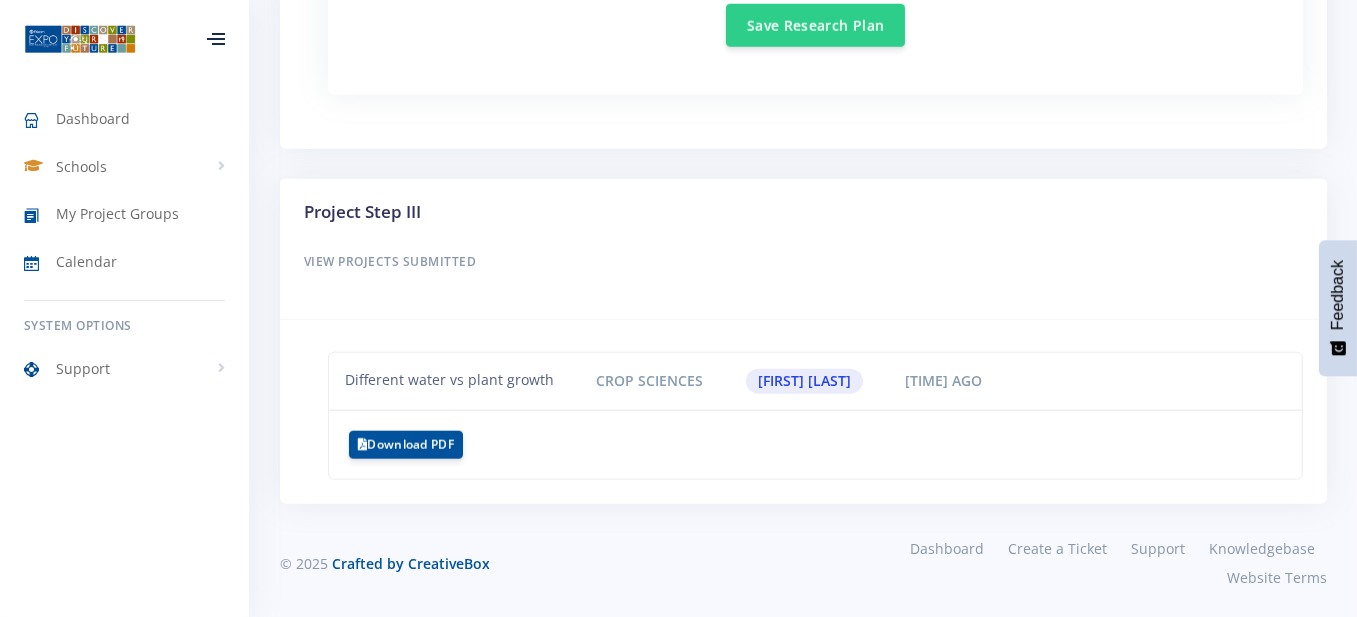 scroll, scrollTop: 2584, scrollLeft: 0, axis: vertical 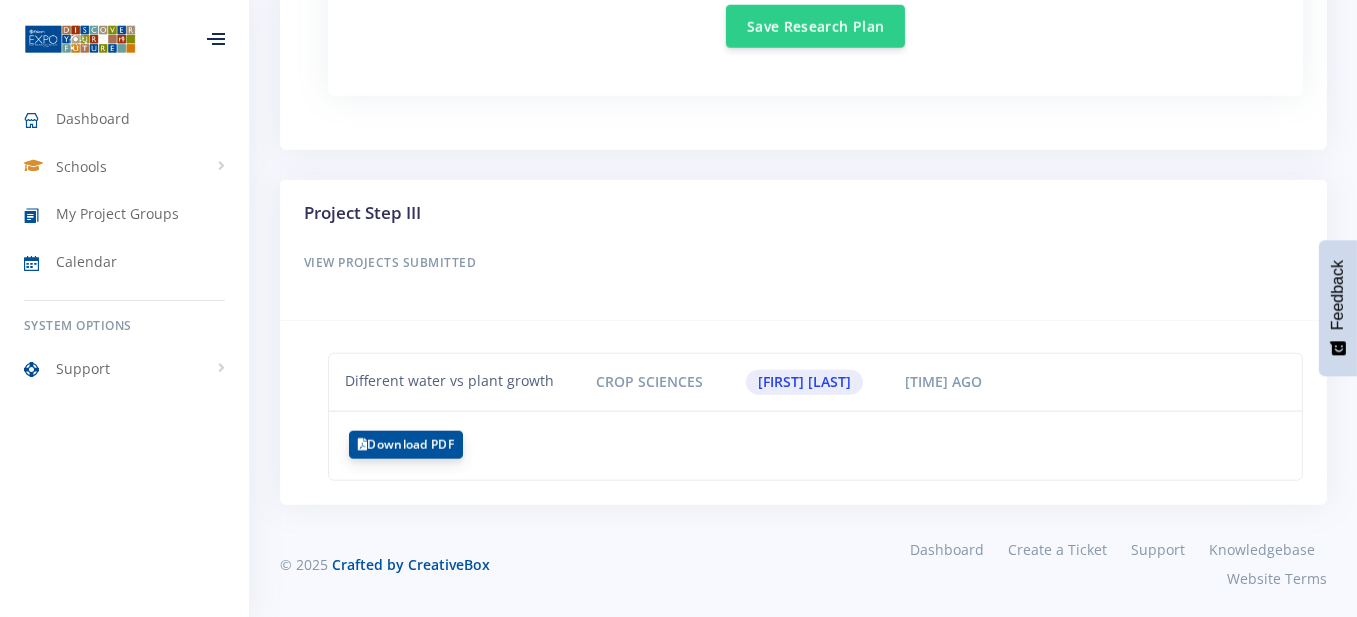 click on "Download PDF" at bounding box center (406, 445) 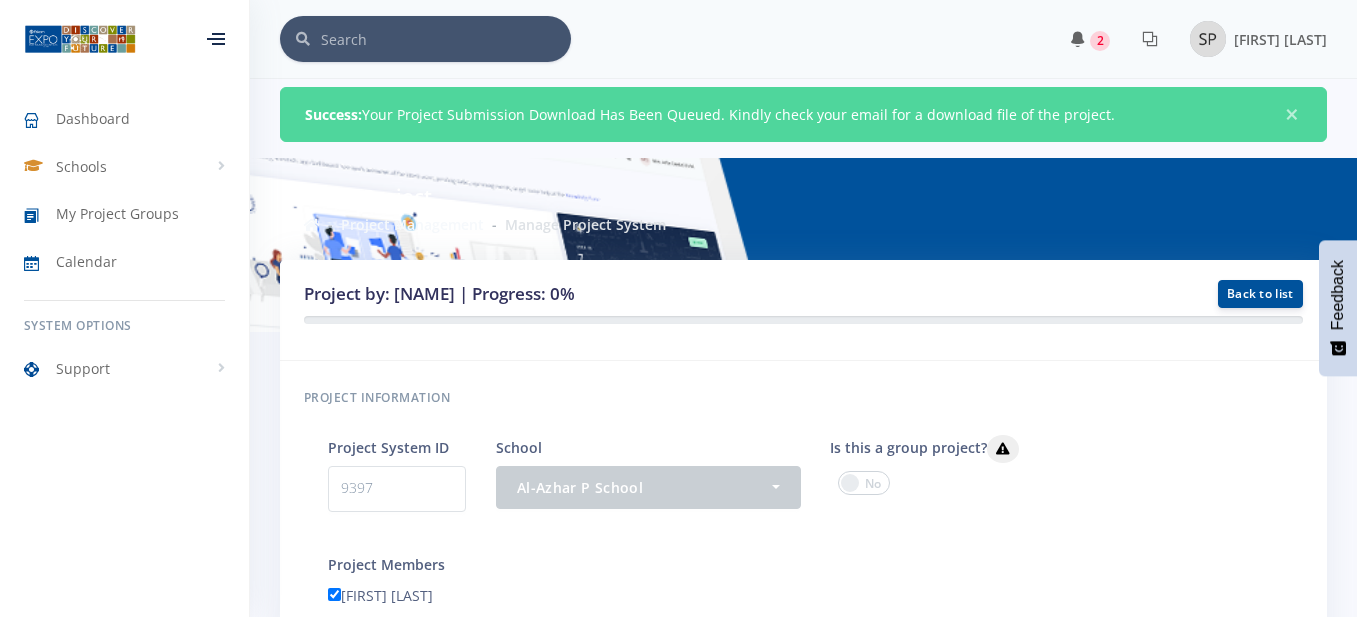 scroll, scrollTop: 0, scrollLeft: 0, axis: both 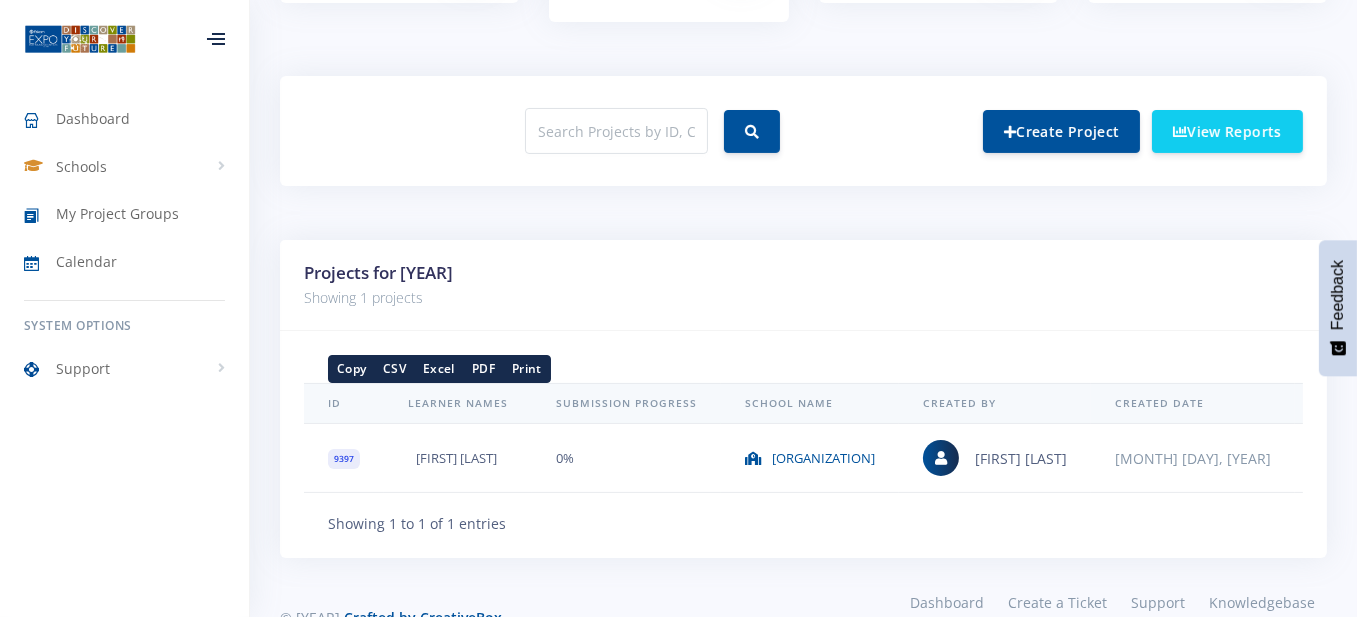 click at bounding box center [80, 39] 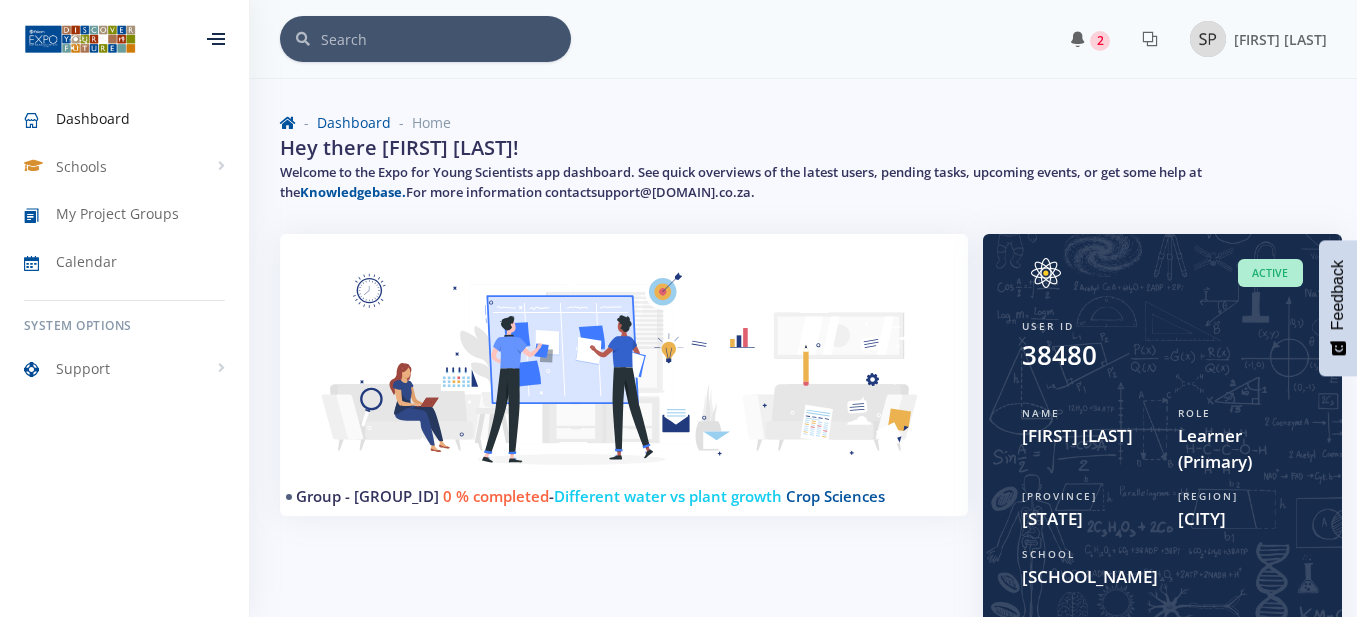 scroll, scrollTop: 0, scrollLeft: 0, axis: both 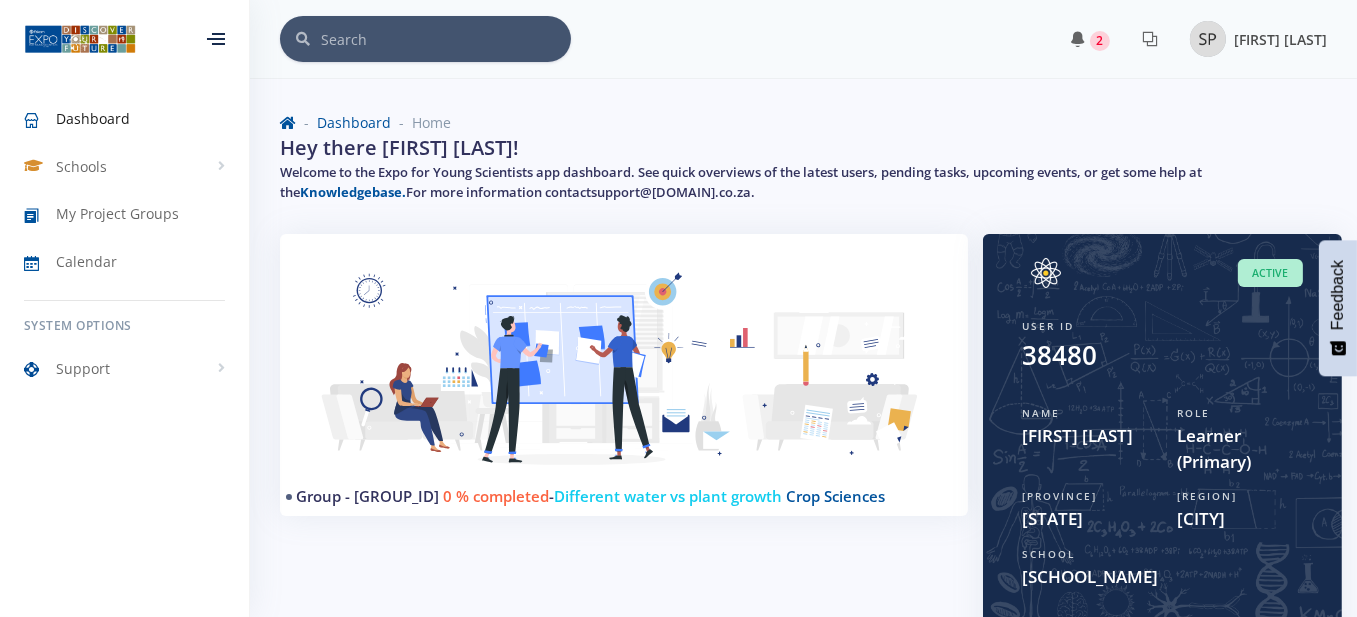 click at bounding box center [1208, 39] 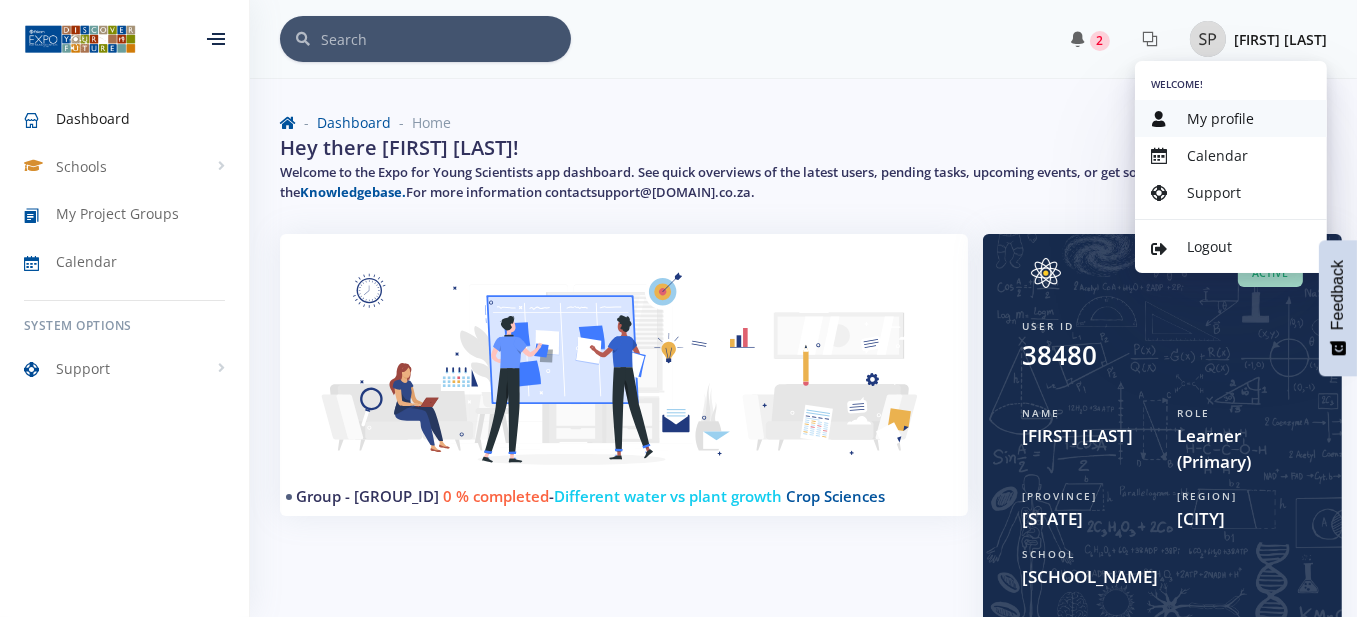 click at bounding box center [1159, 119] 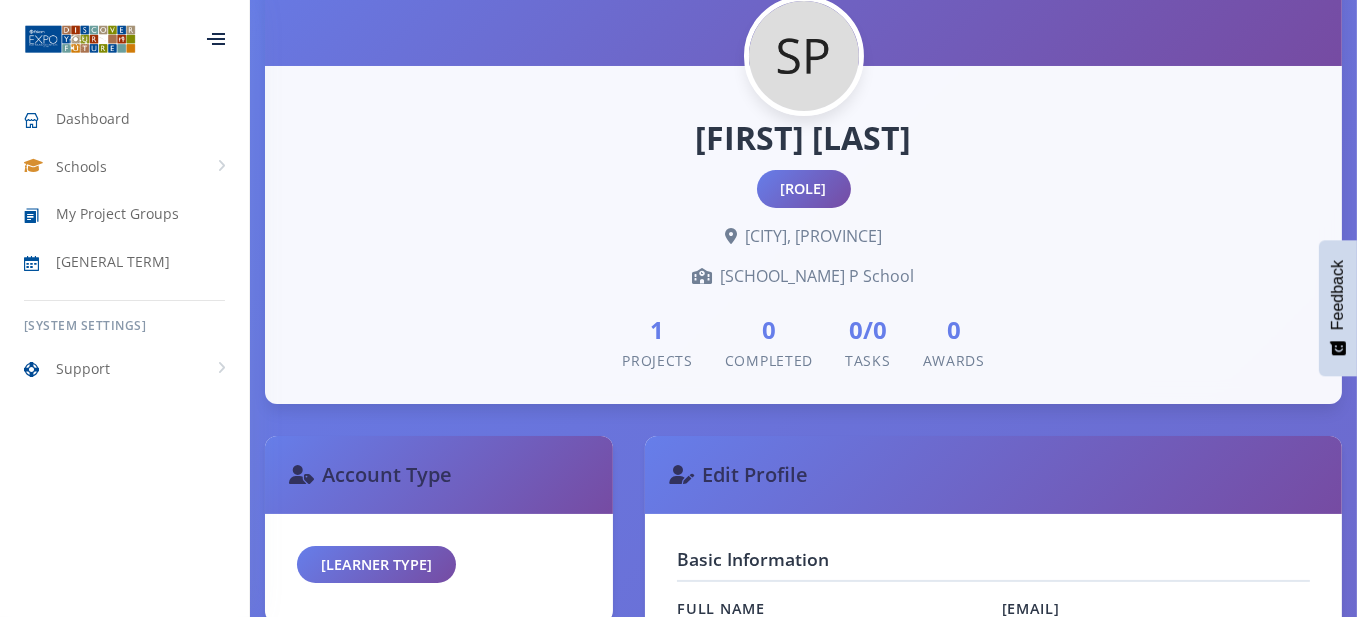 scroll, scrollTop: 520, scrollLeft: 0, axis: vertical 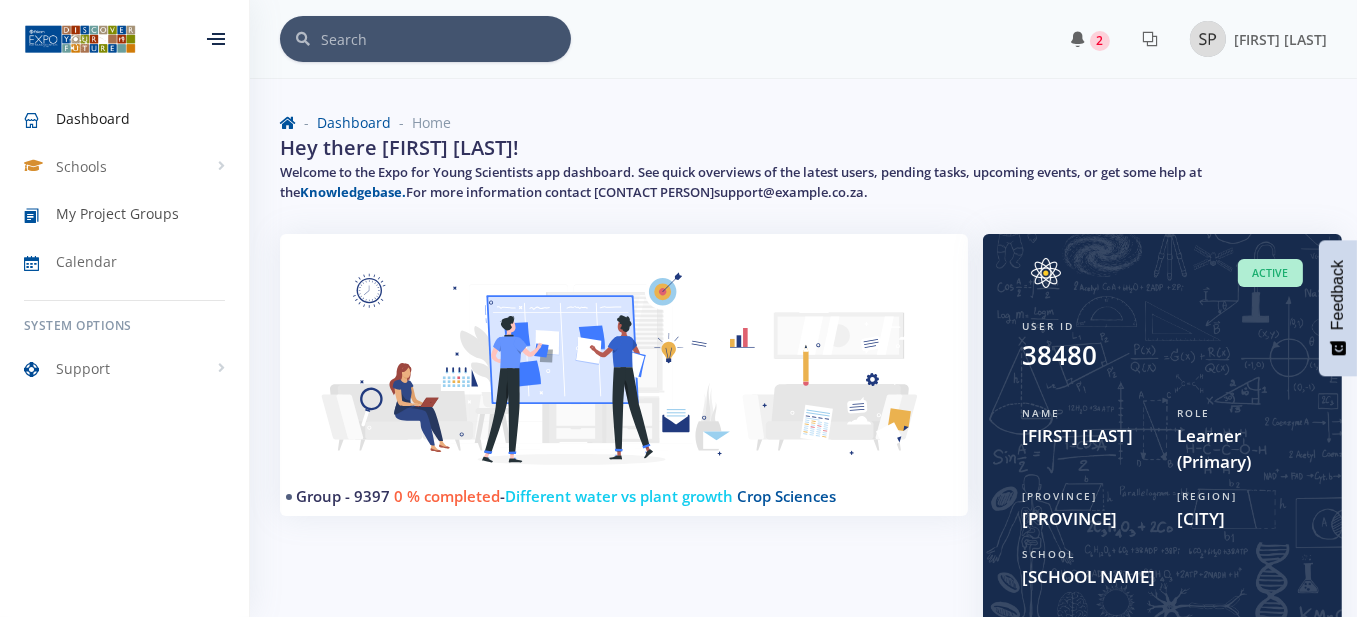 click on "My Project Groups" at bounding box center (124, 214) 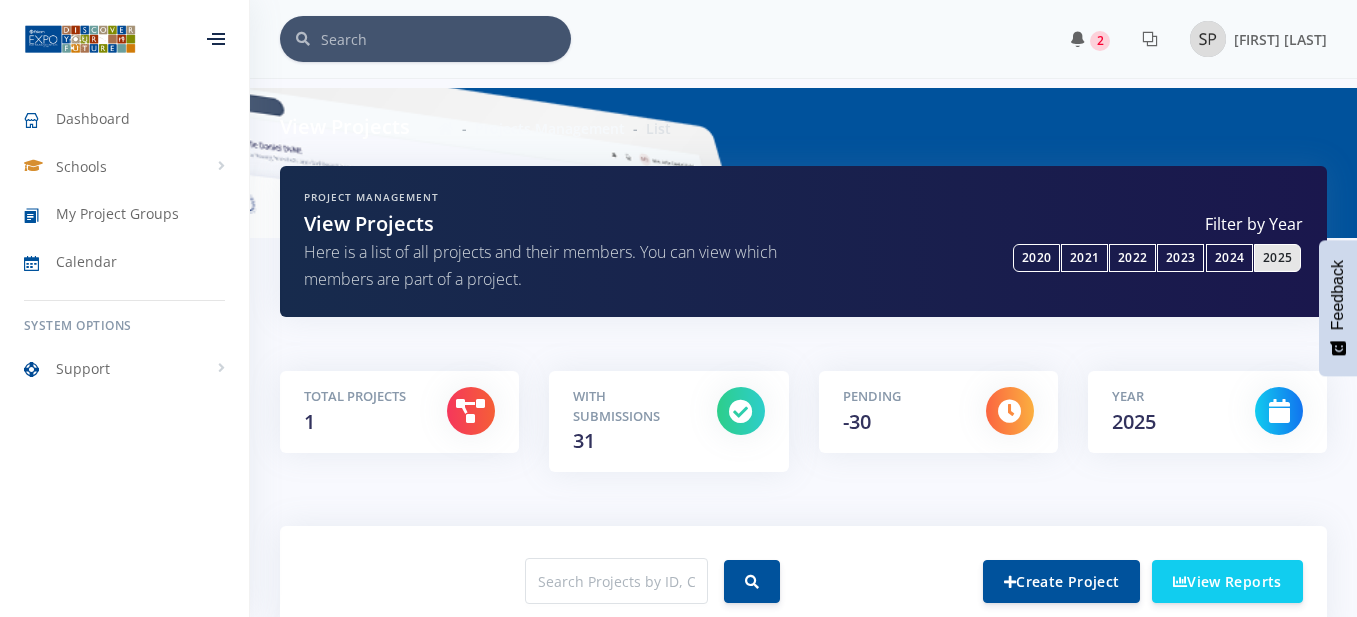 scroll, scrollTop: 0, scrollLeft: 0, axis: both 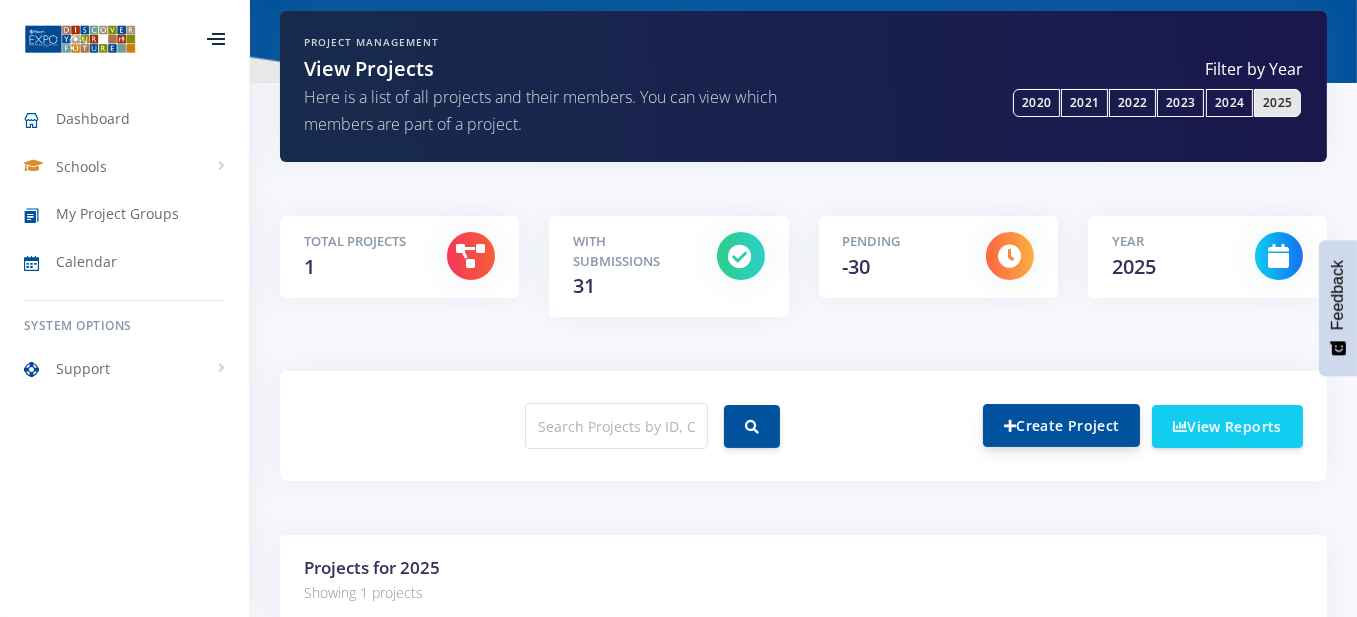 click on "Create Project" at bounding box center (1061, 425) 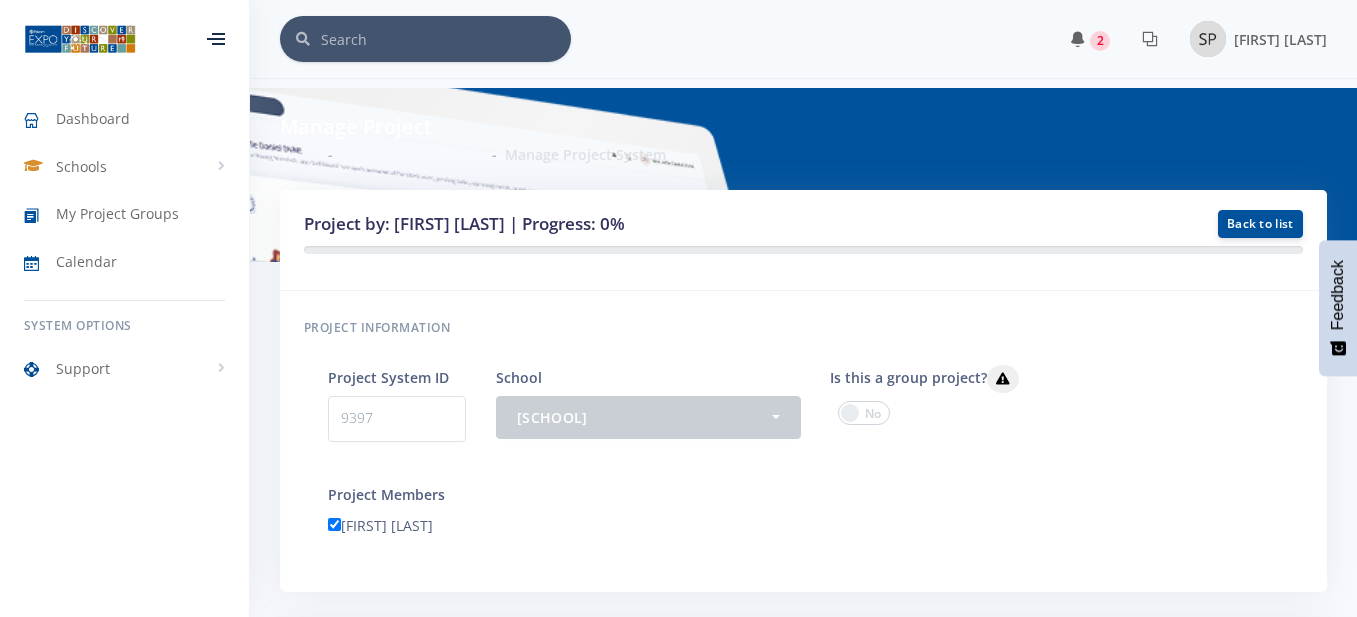 scroll, scrollTop: 0, scrollLeft: 0, axis: both 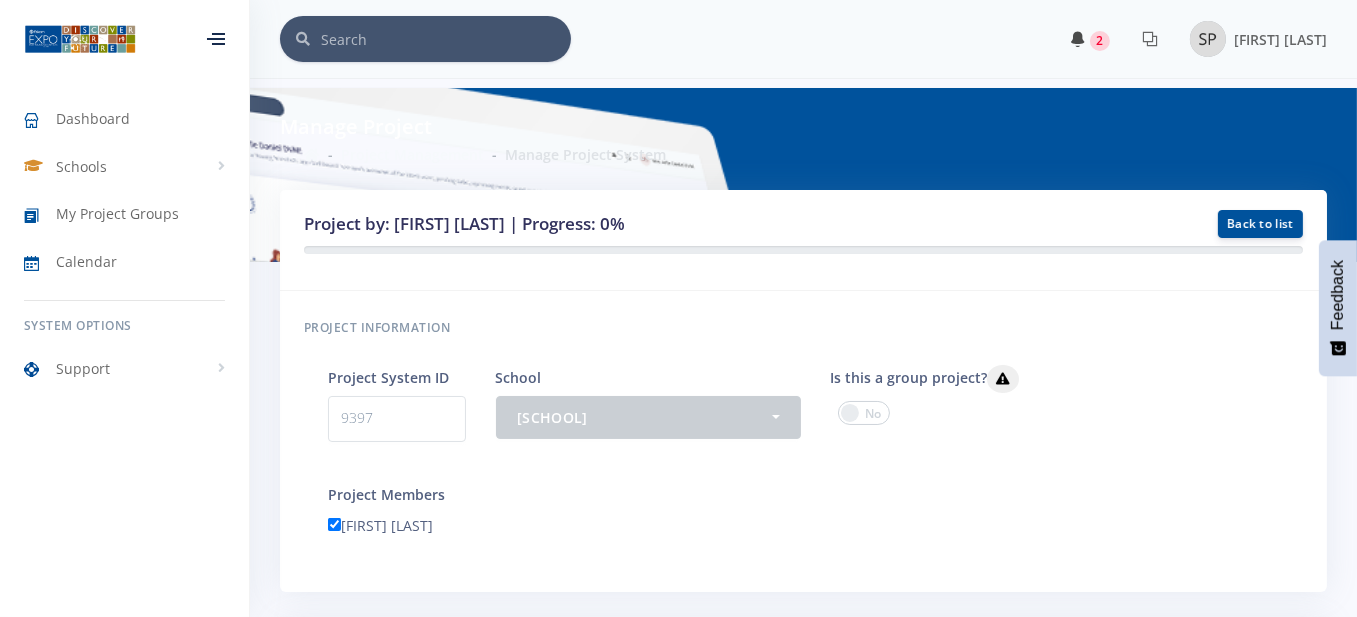 click at bounding box center (1078, 39) 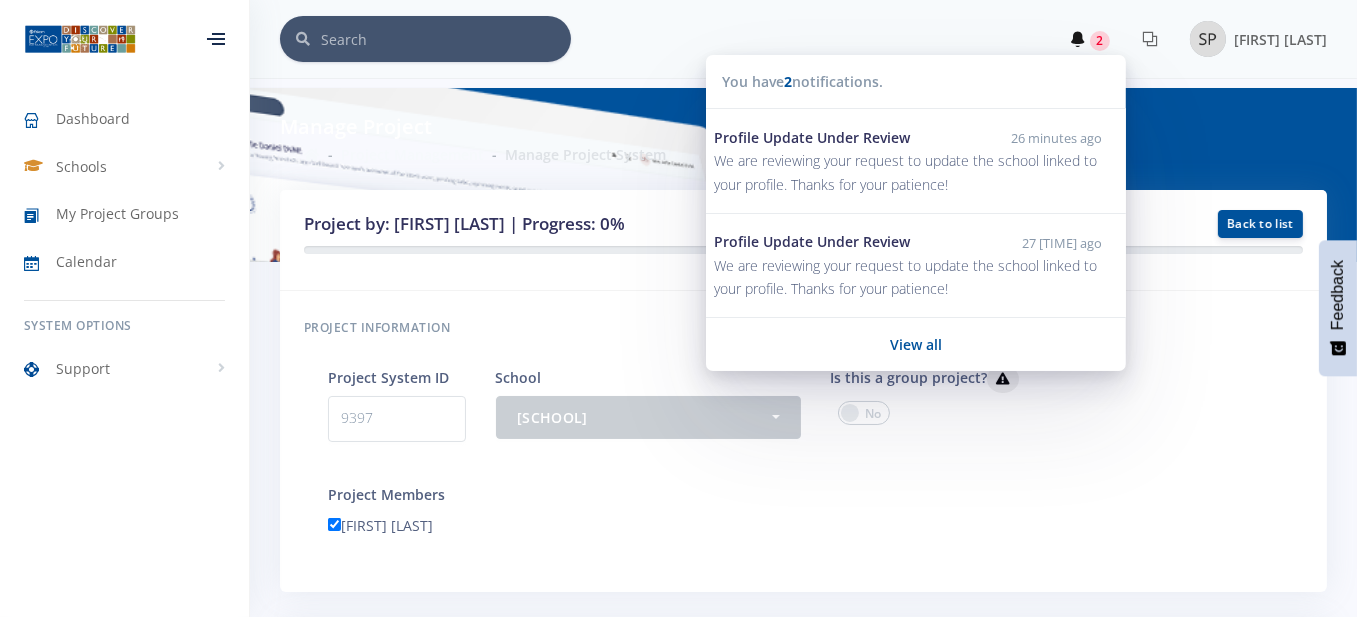 click on "[FIRST] [LAST]" at bounding box center [803, 441] 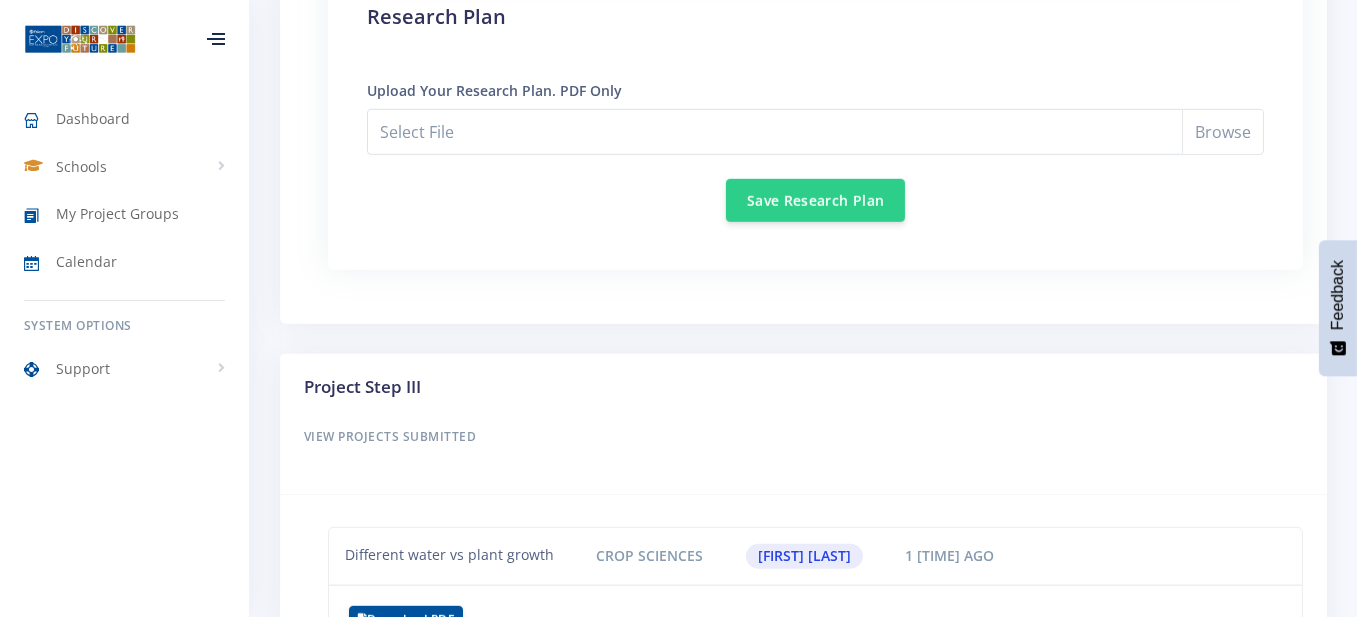 scroll, scrollTop: 1861, scrollLeft: 0, axis: vertical 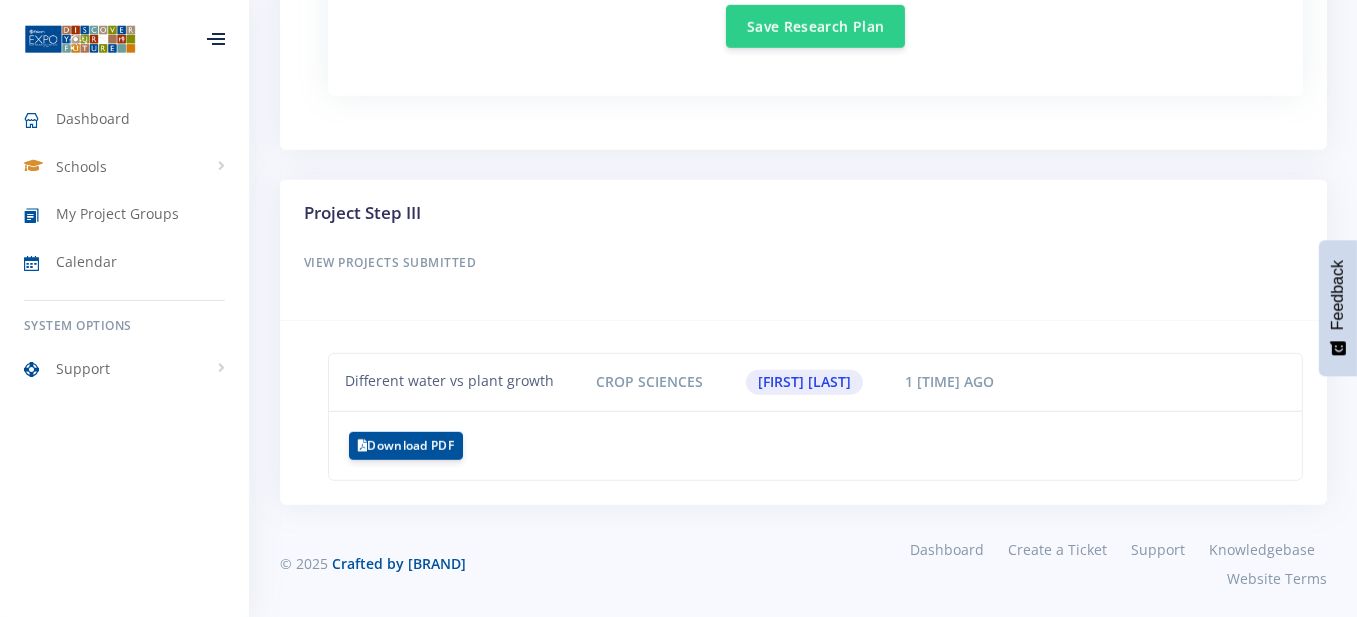 click on "[FIRST] [LAST]" at bounding box center (805, 382) 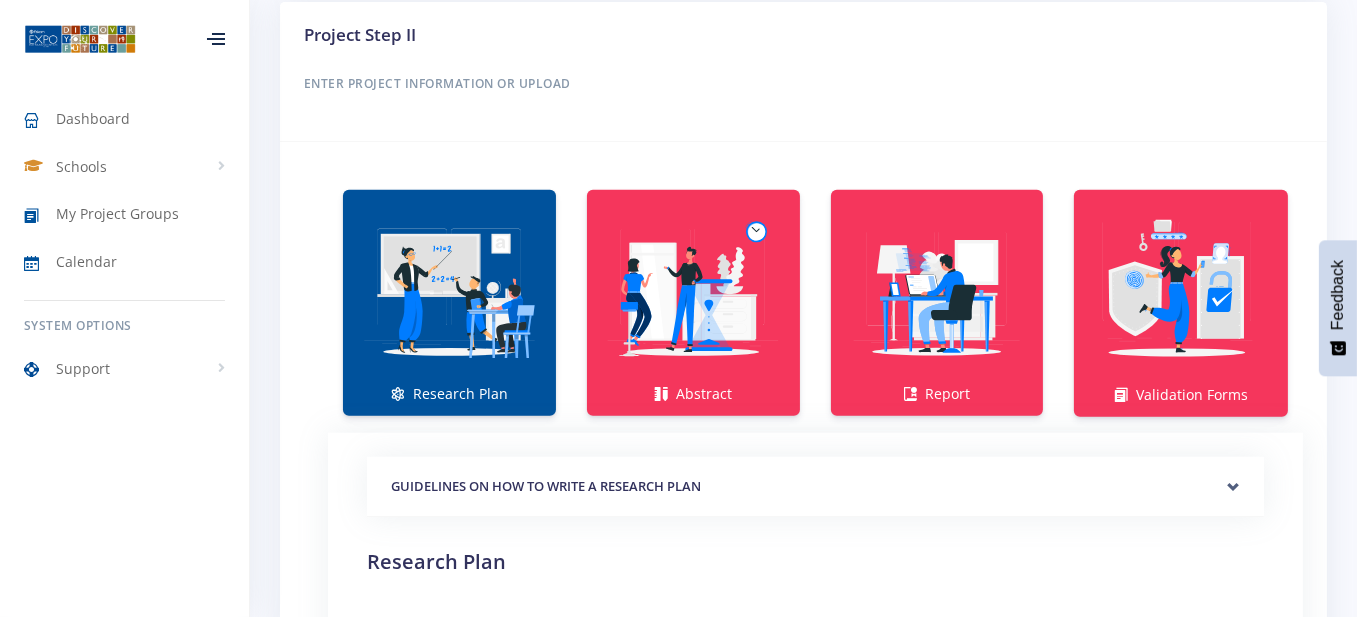 scroll, scrollTop: 1144, scrollLeft: 0, axis: vertical 